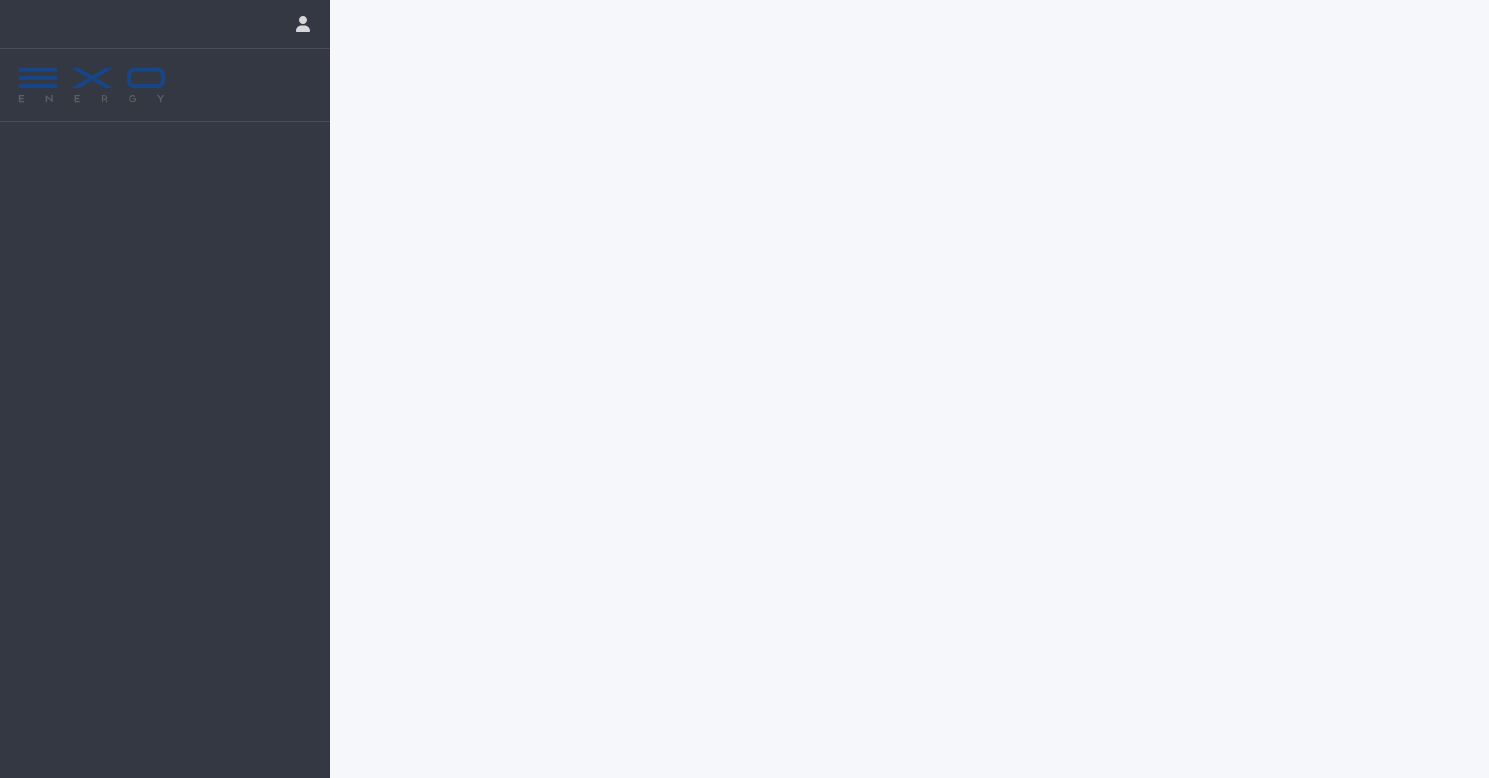 scroll, scrollTop: 0, scrollLeft: 0, axis: both 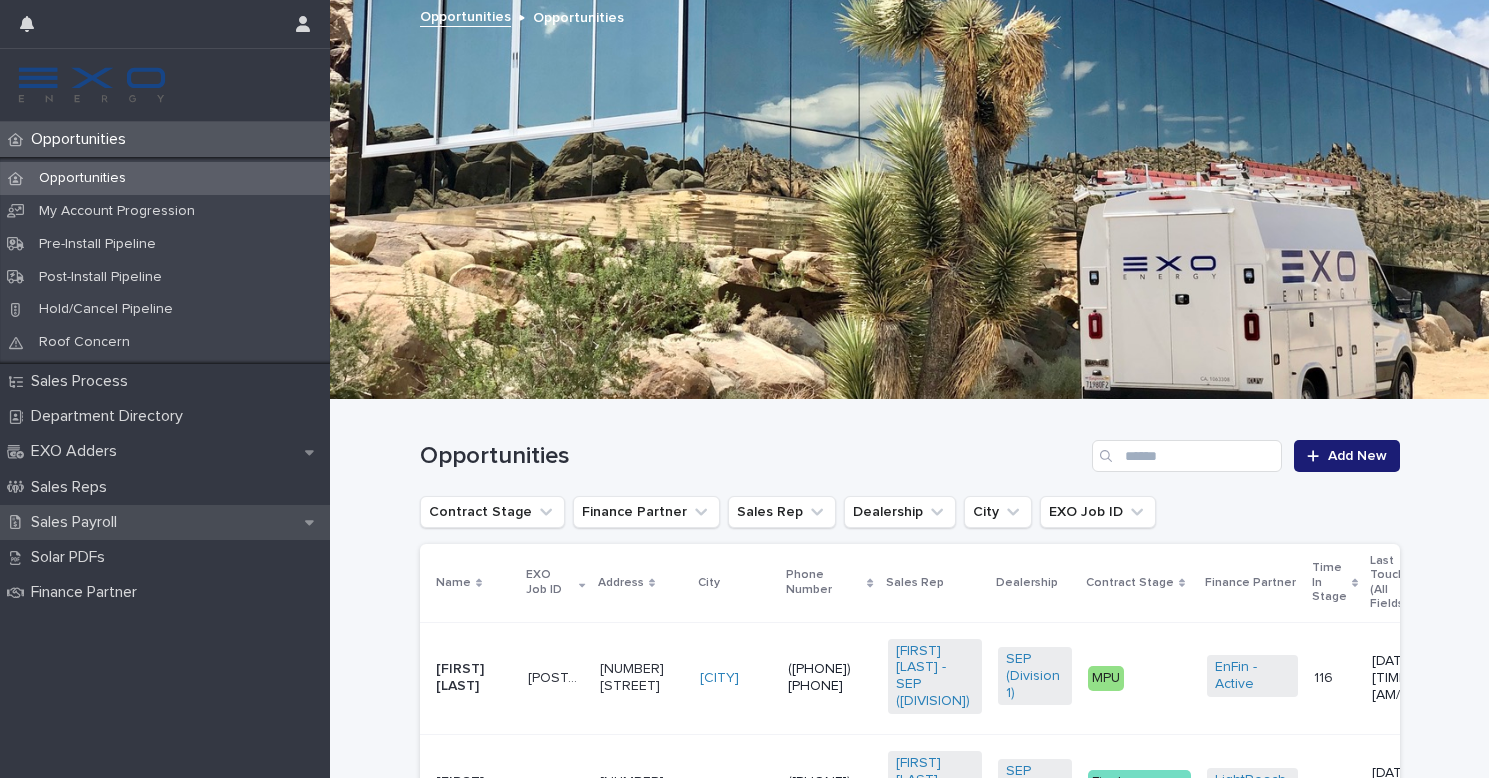 click on "Sales Payroll" at bounding box center (78, 522) 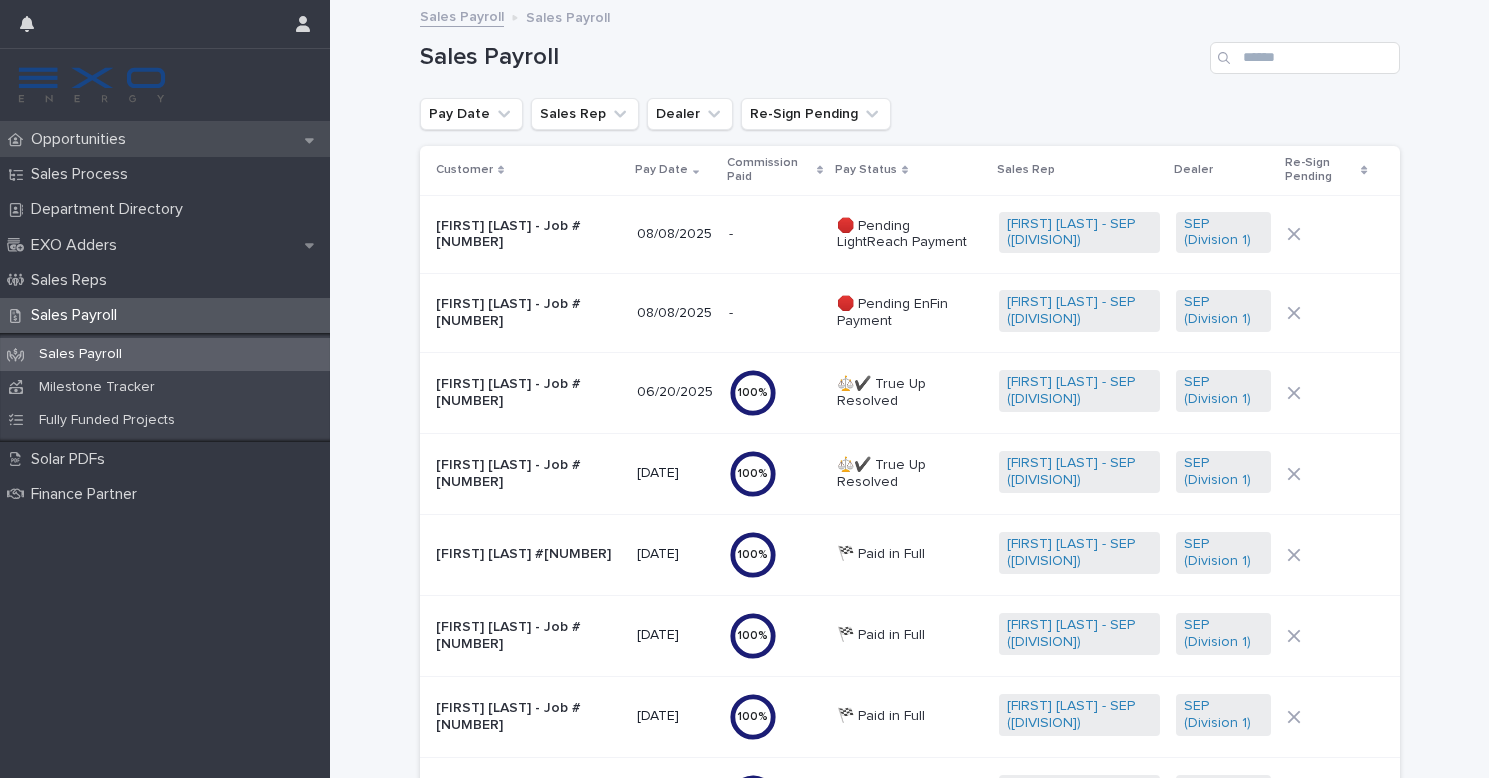 click on "Opportunities" at bounding box center (82, 139) 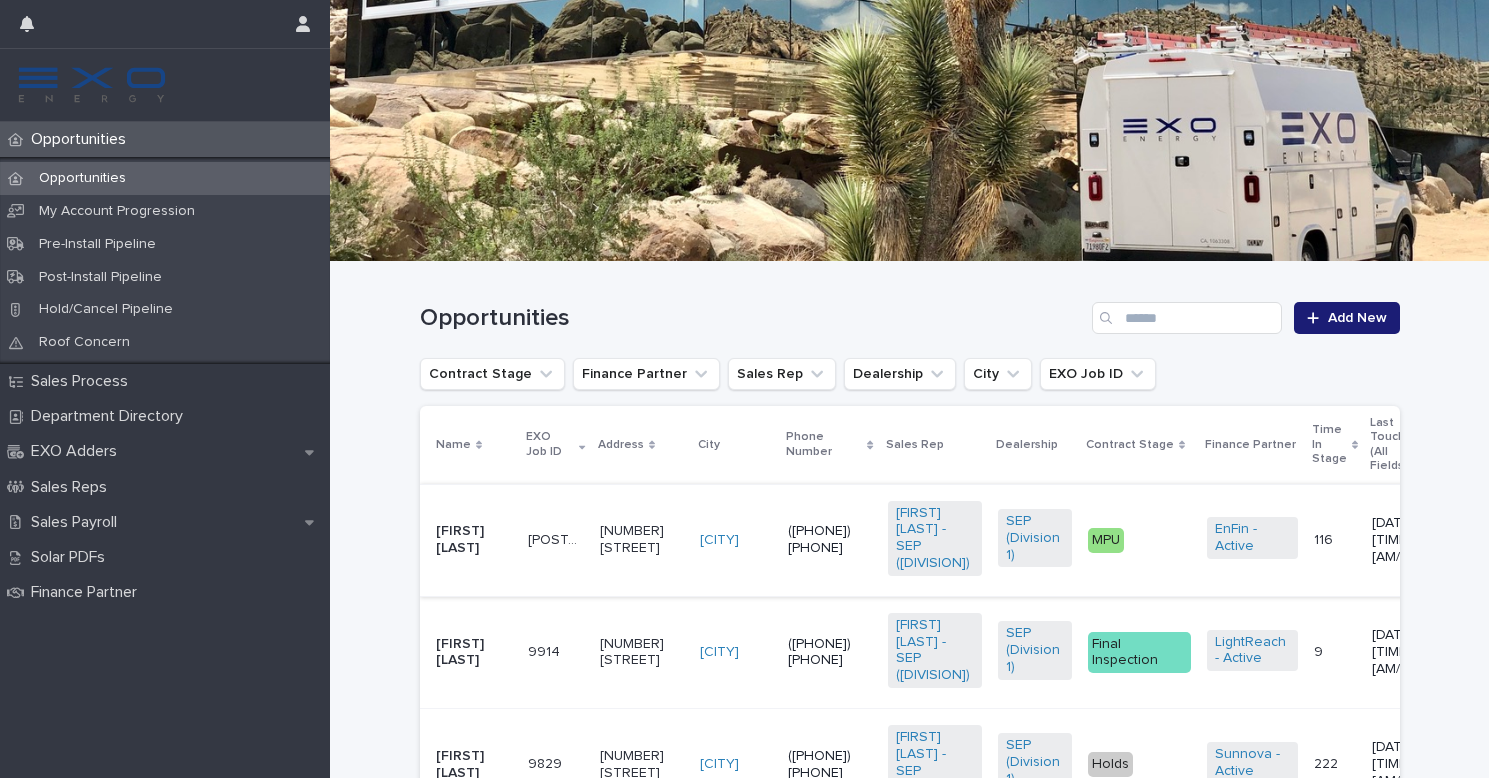 scroll, scrollTop: 147, scrollLeft: 0, axis: vertical 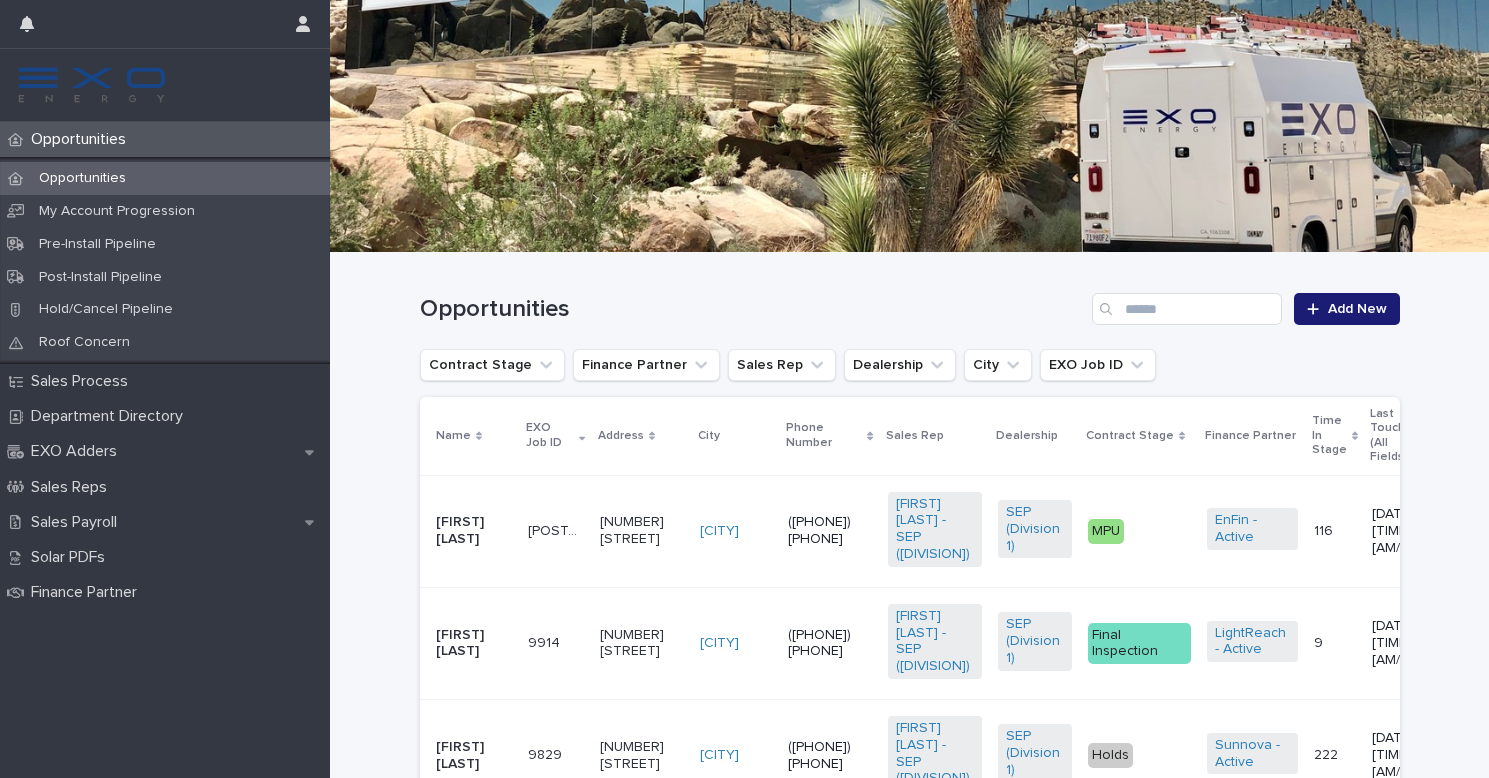 click on "[FIRST] [LAST]" at bounding box center [474, 644] 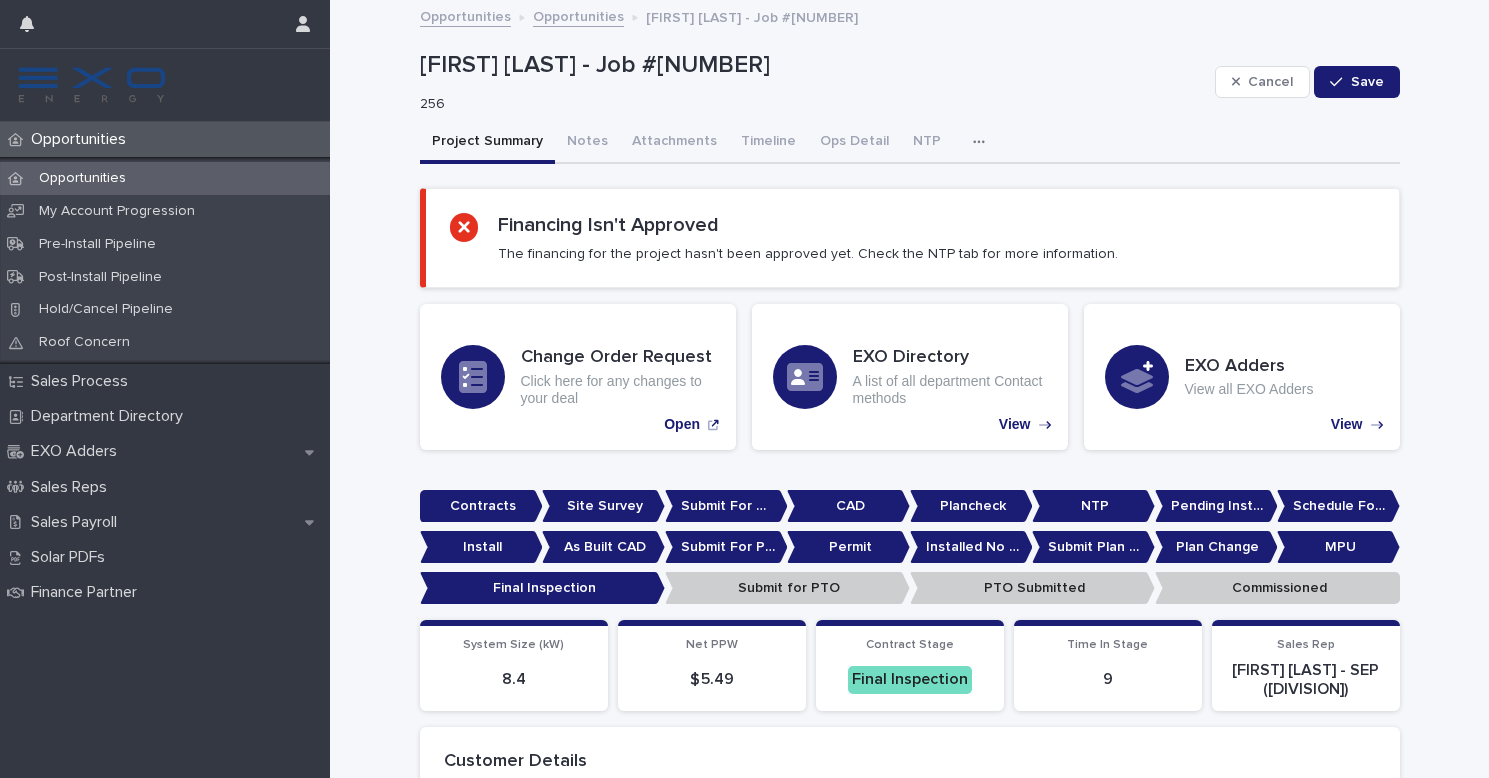 scroll, scrollTop: 0, scrollLeft: 0, axis: both 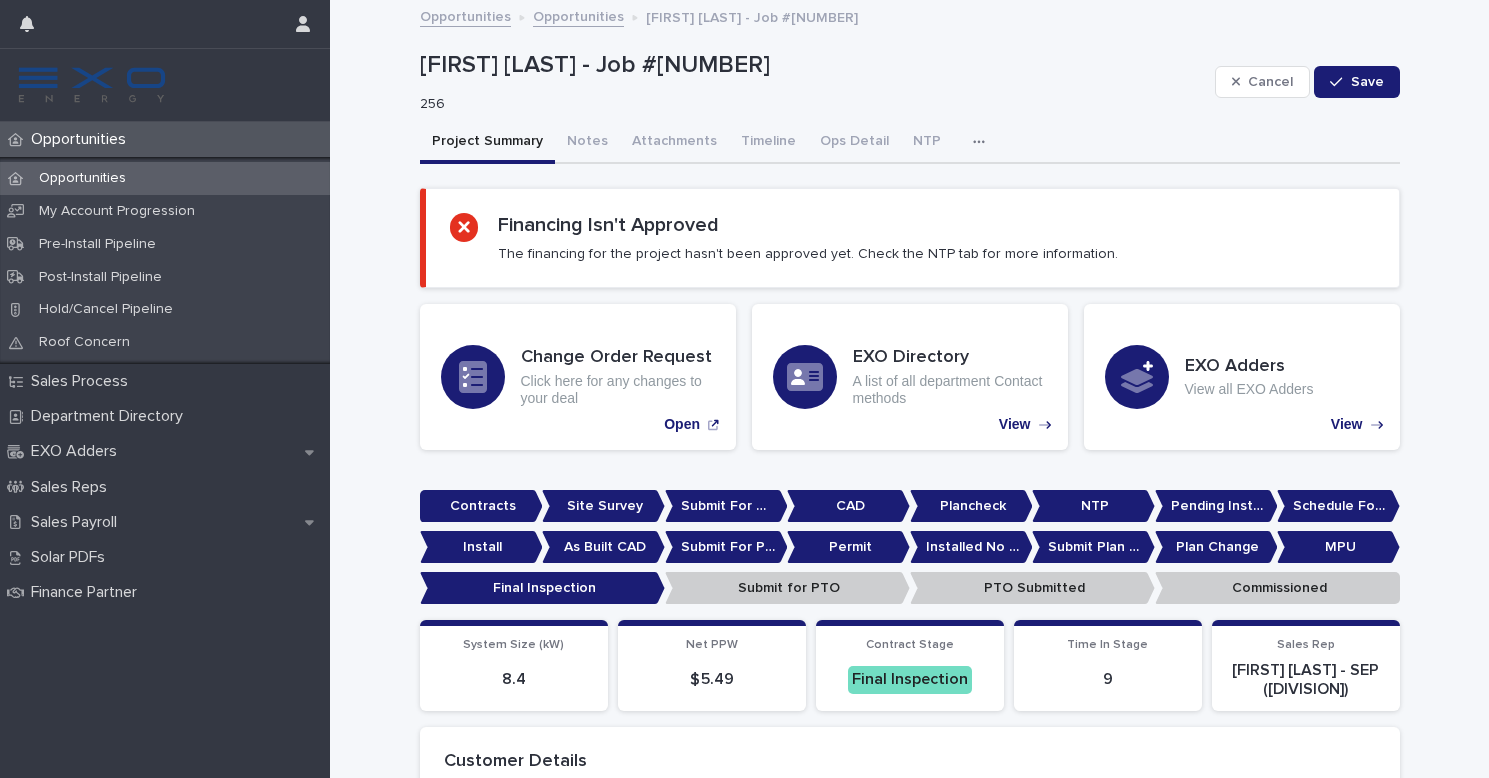 click at bounding box center [983, 142] 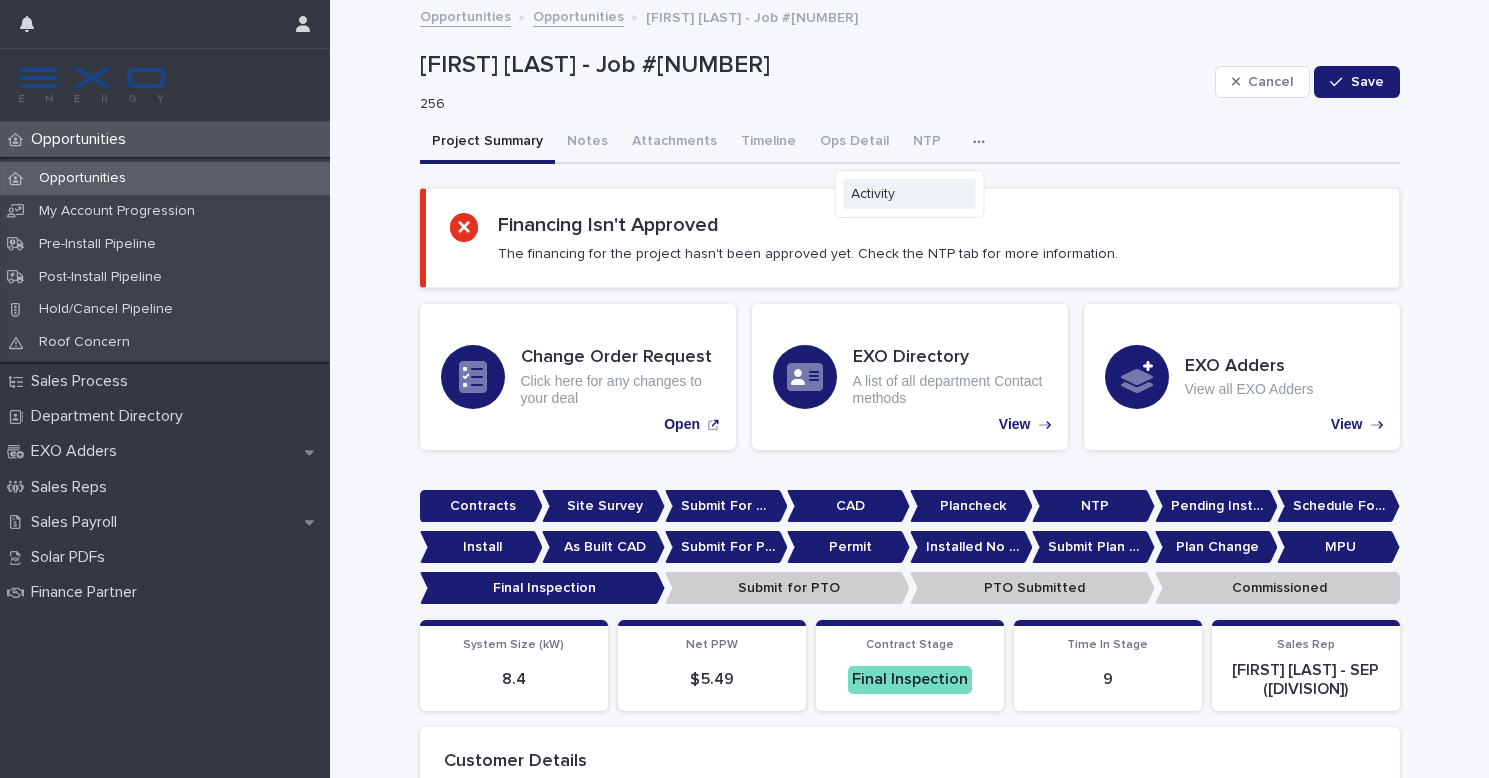 click on "Activity" at bounding box center [873, 194] 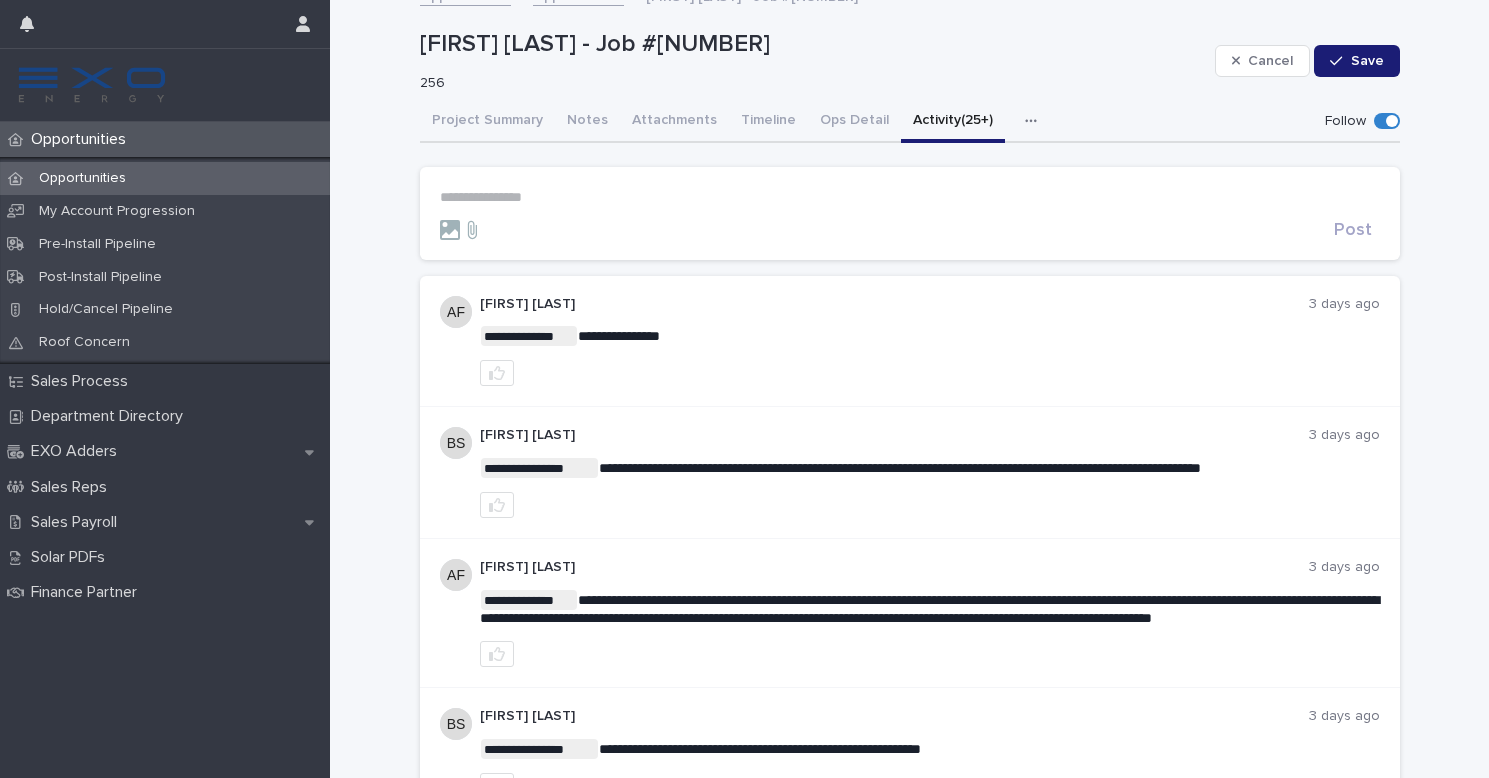 scroll, scrollTop: 9, scrollLeft: 0, axis: vertical 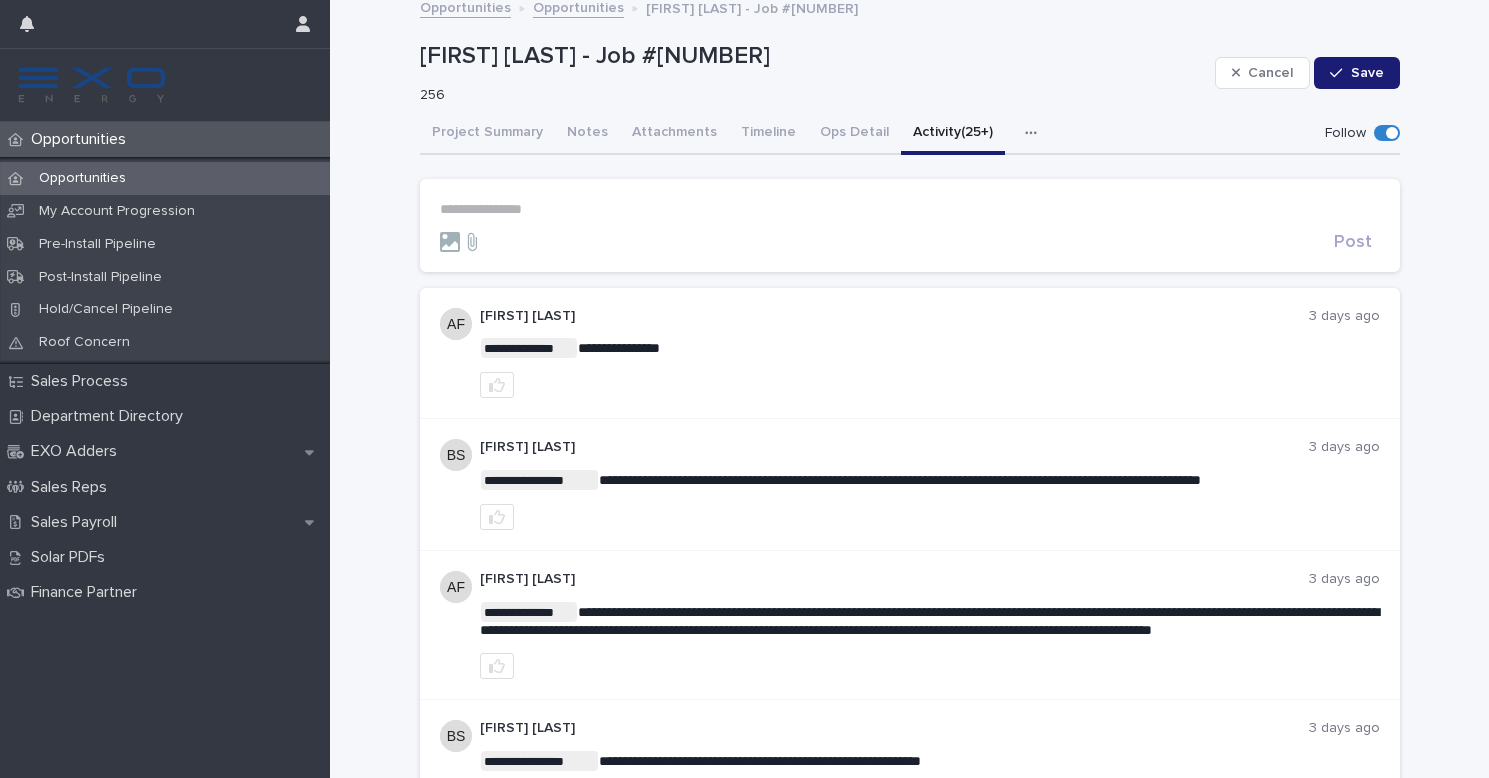 click on "**********" at bounding box center [910, 209] 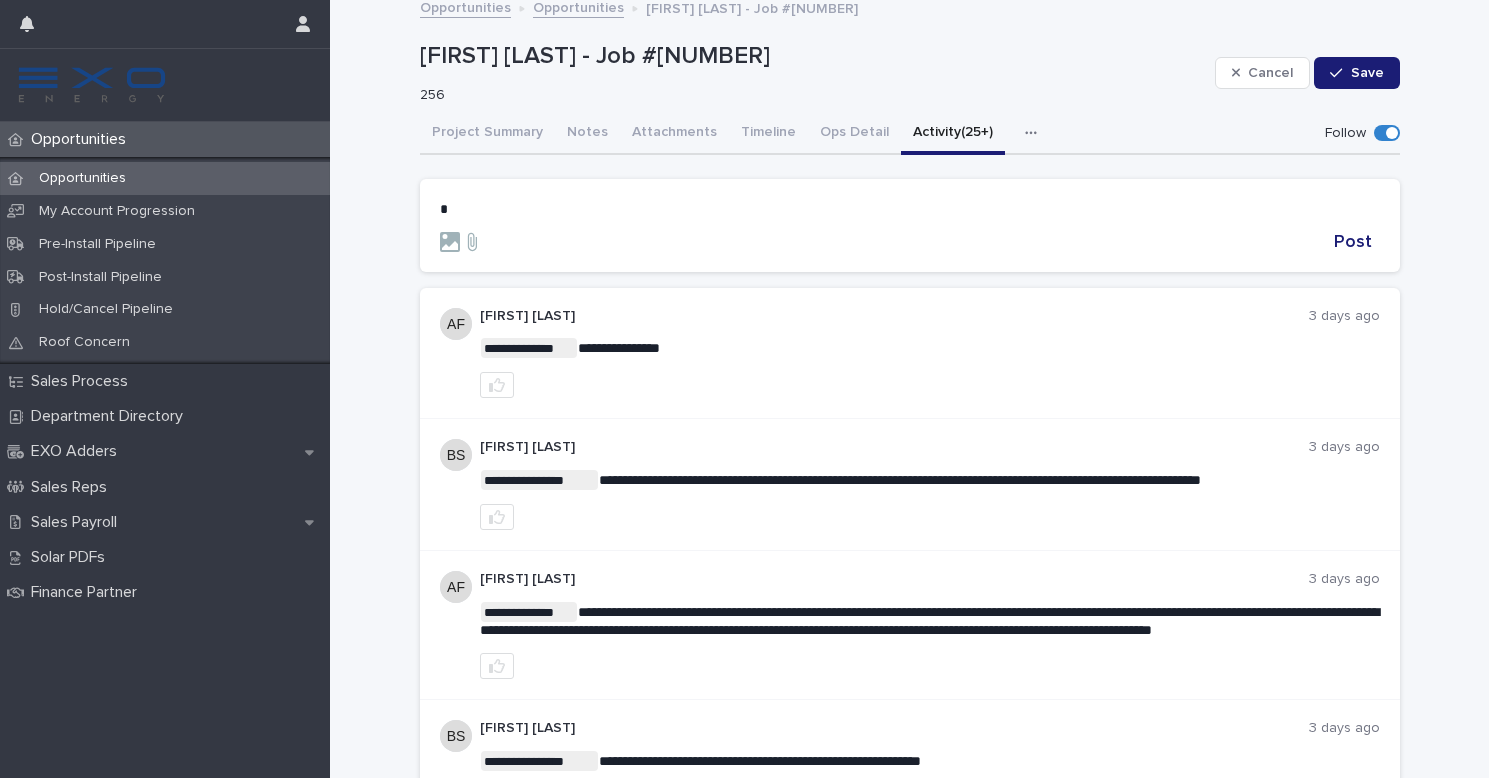 type 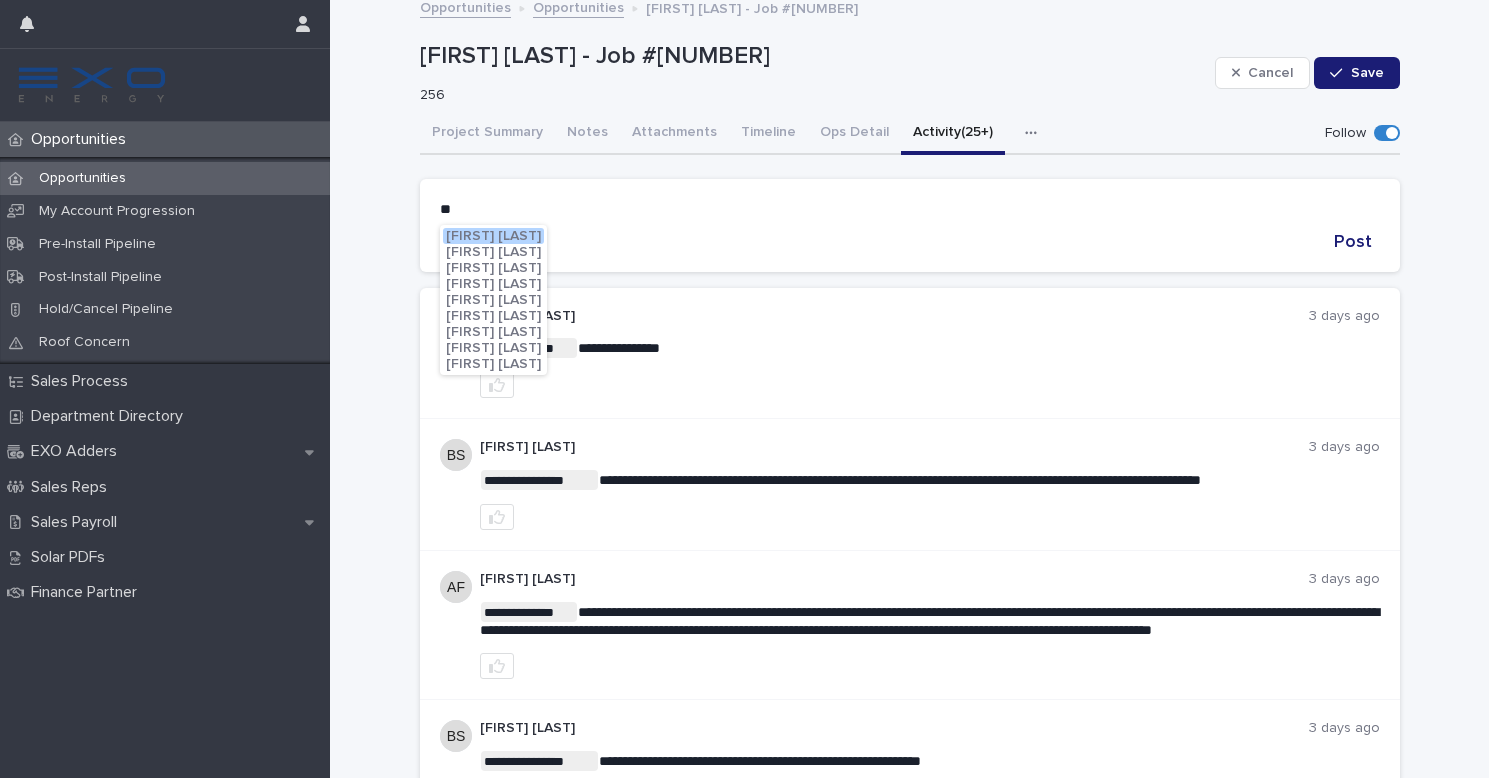 click on "[FIRST] [LAST]" at bounding box center (493, 236) 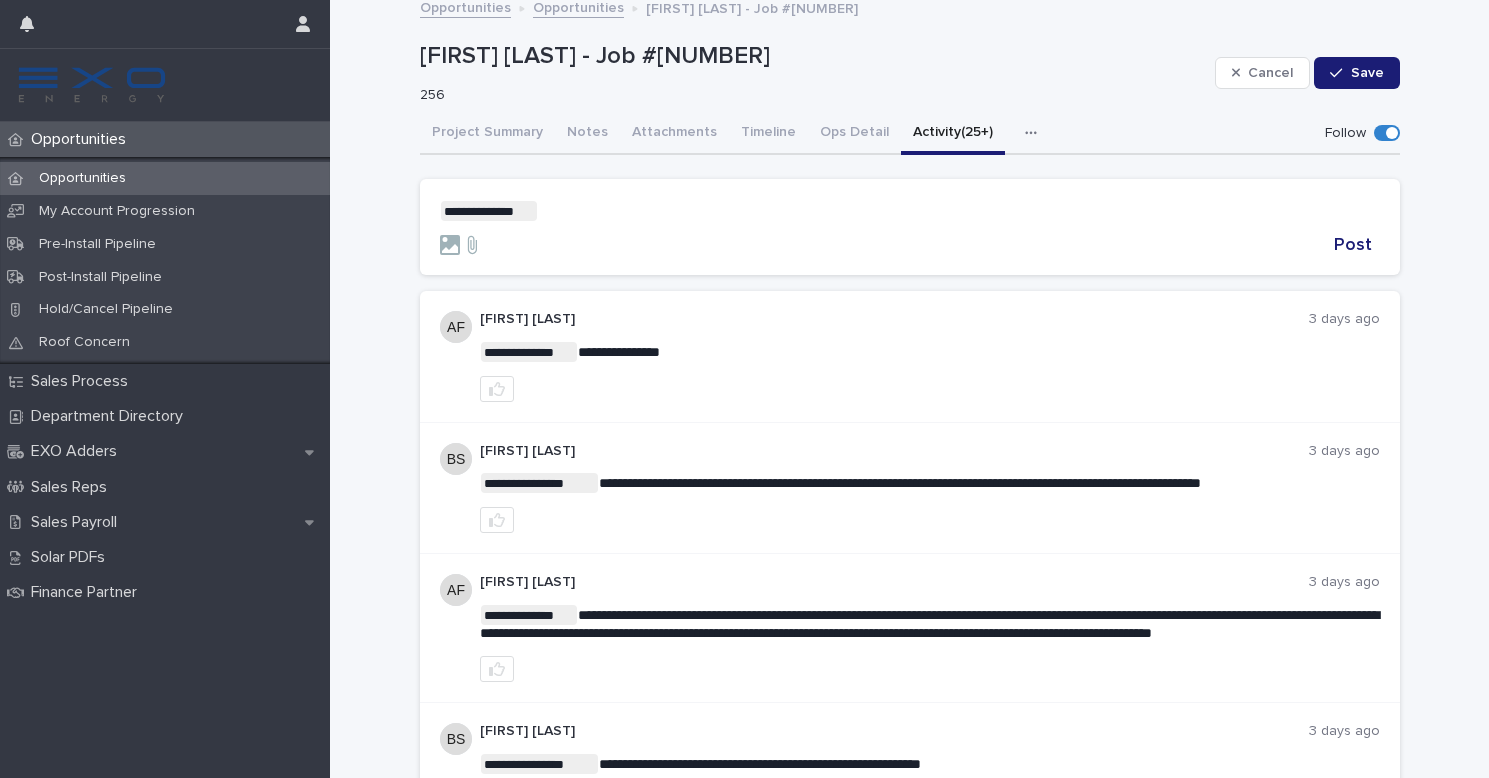 click on "**********" at bounding box center (910, 211) 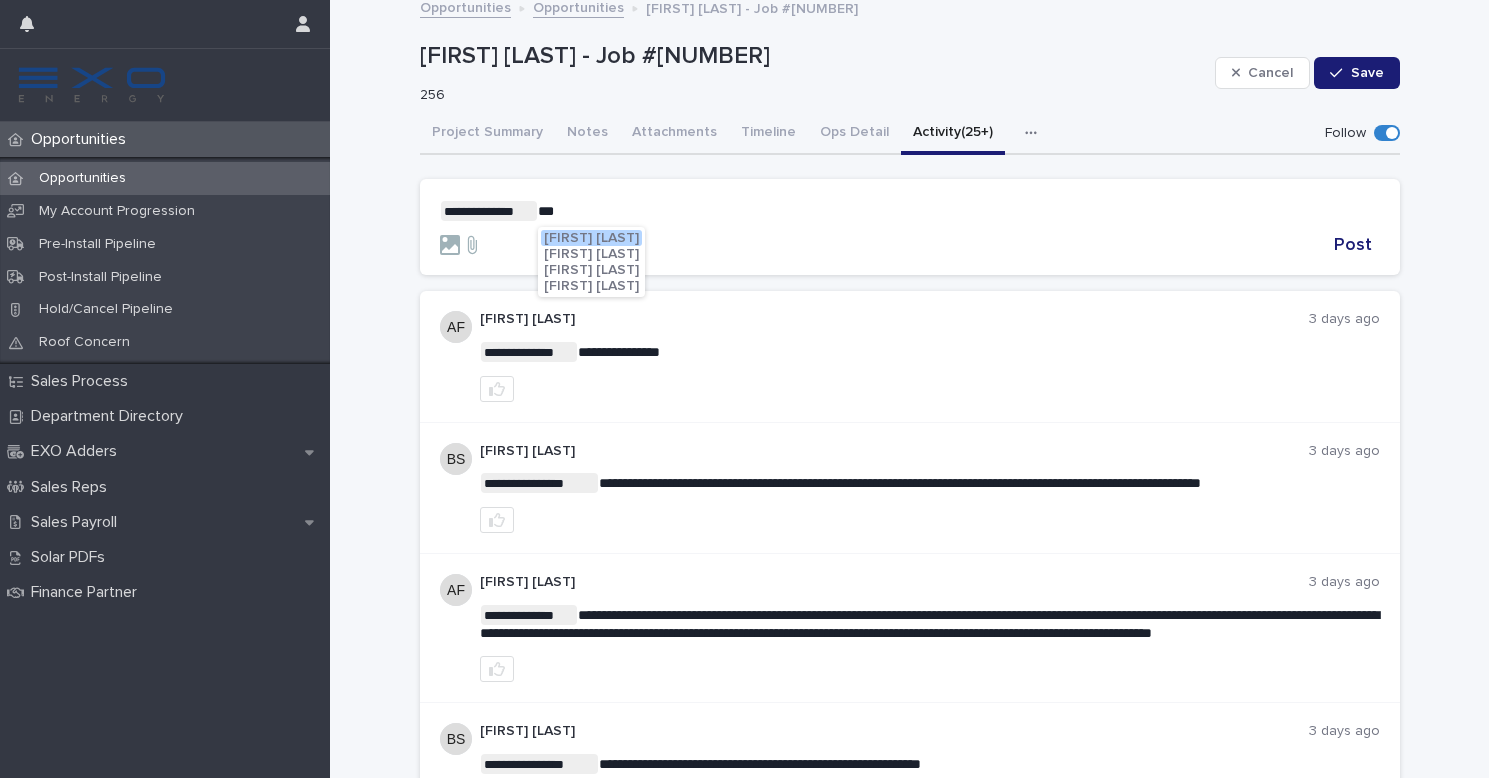 click on "[FIRST] [LAST]" at bounding box center (591, 238) 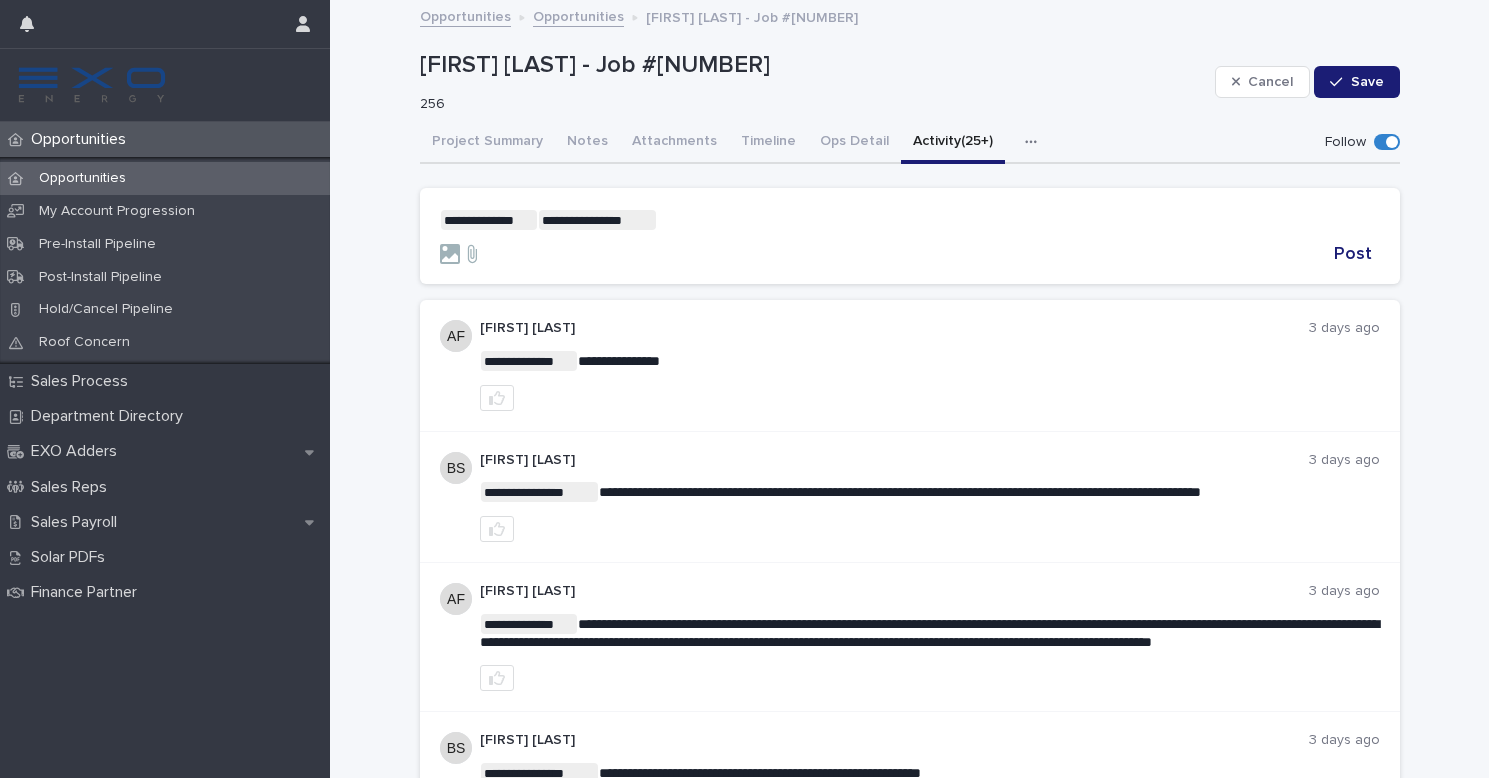 scroll, scrollTop: 0, scrollLeft: 0, axis: both 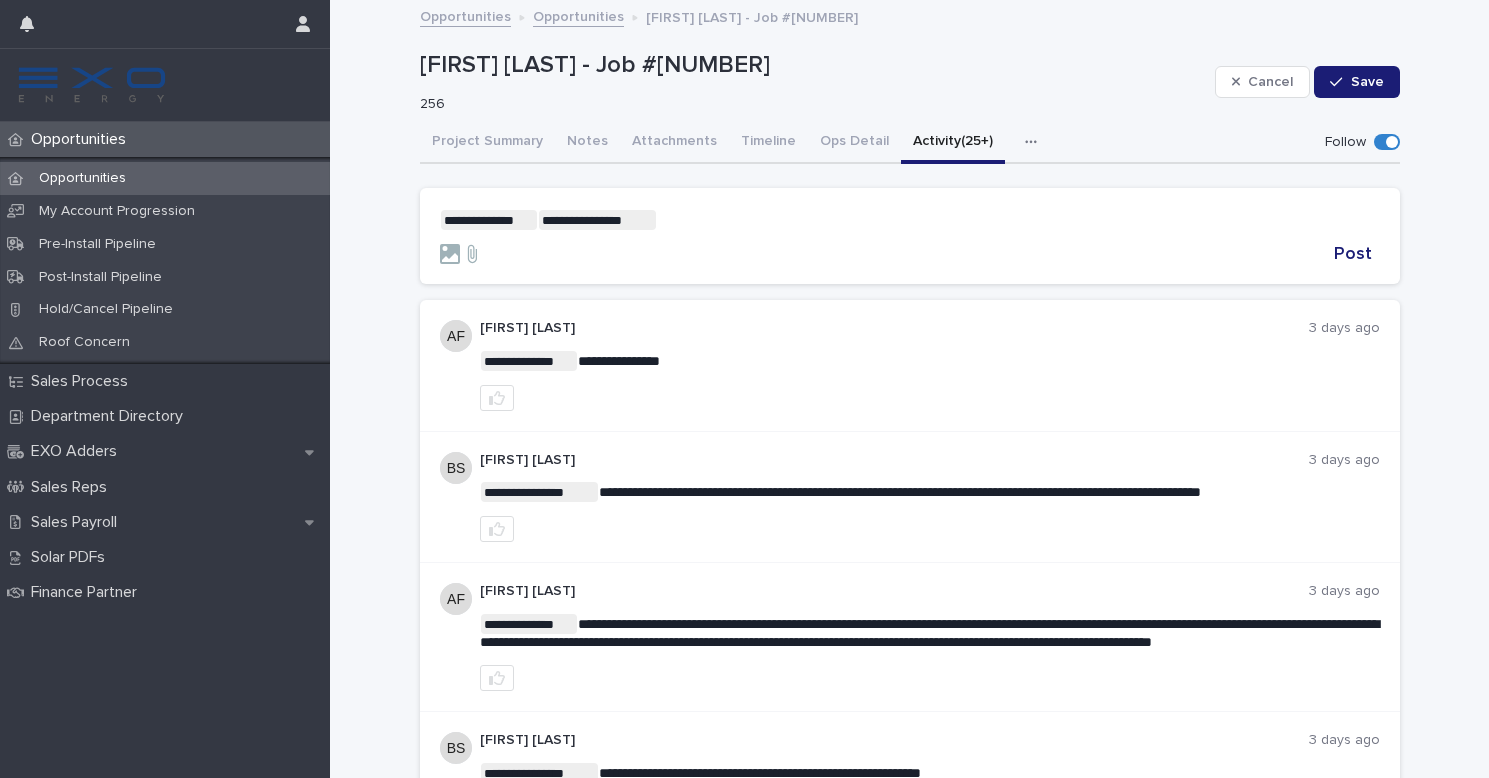 click on "**********" at bounding box center (910, 220) 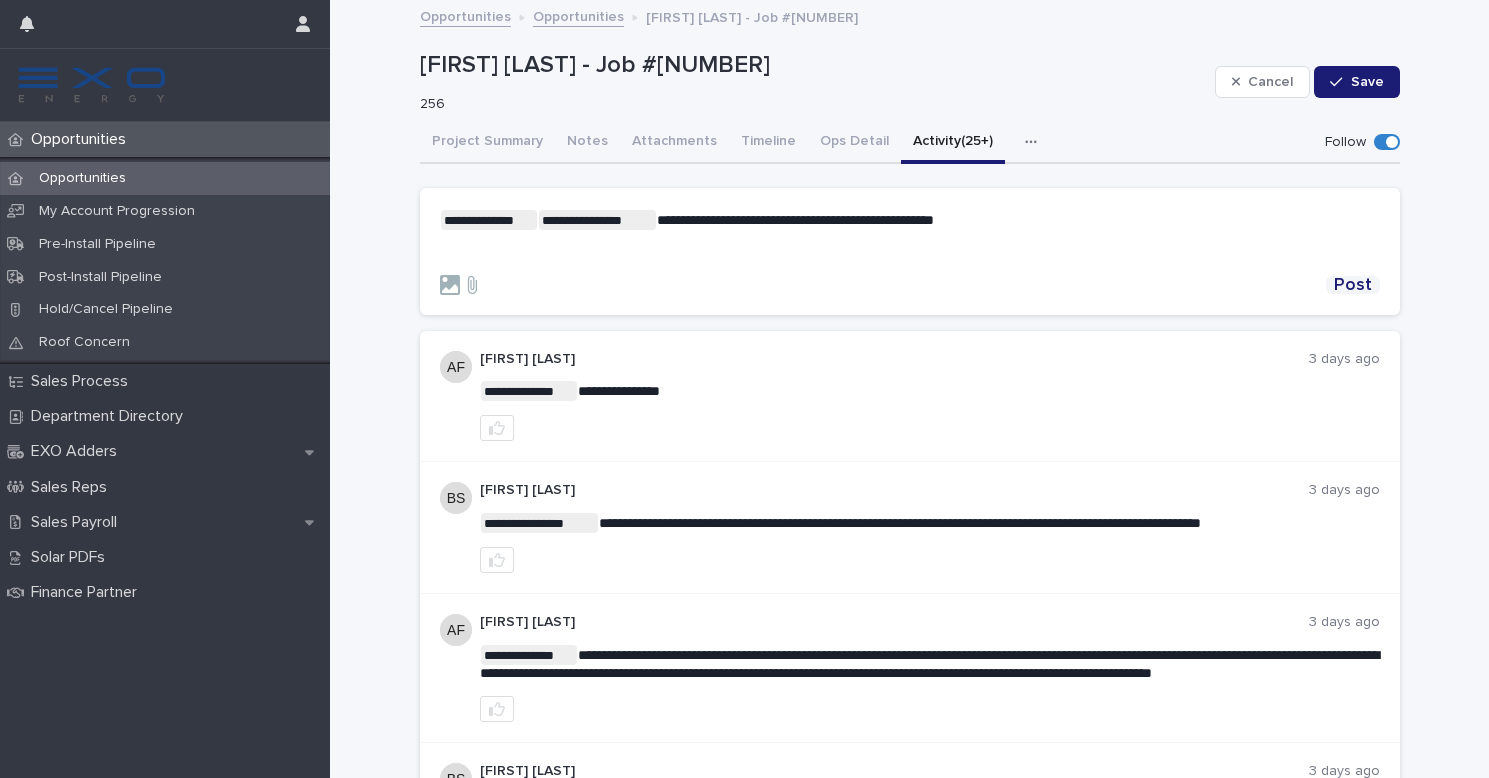 click on "Post" at bounding box center [1353, 285] 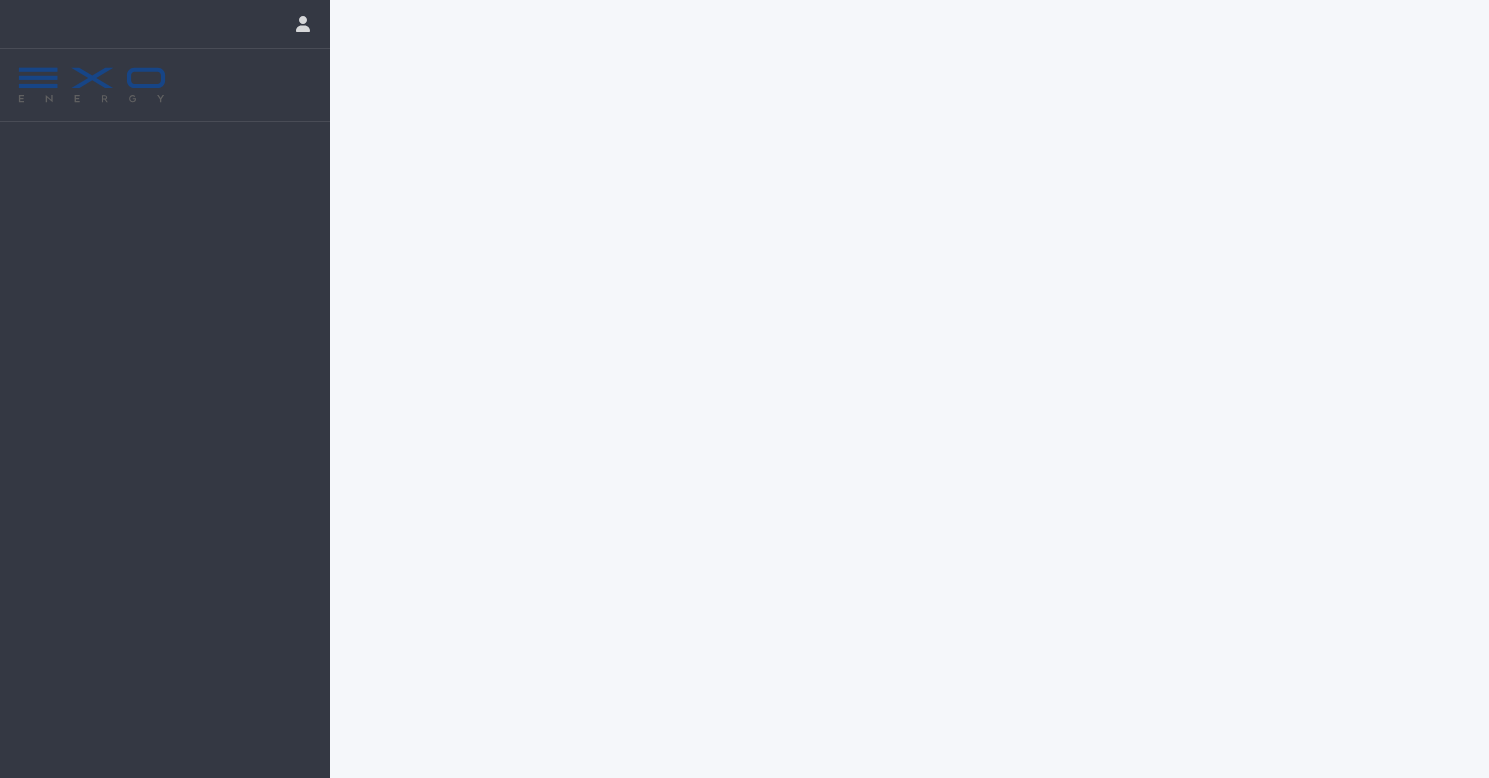 scroll, scrollTop: 0, scrollLeft: 0, axis: both 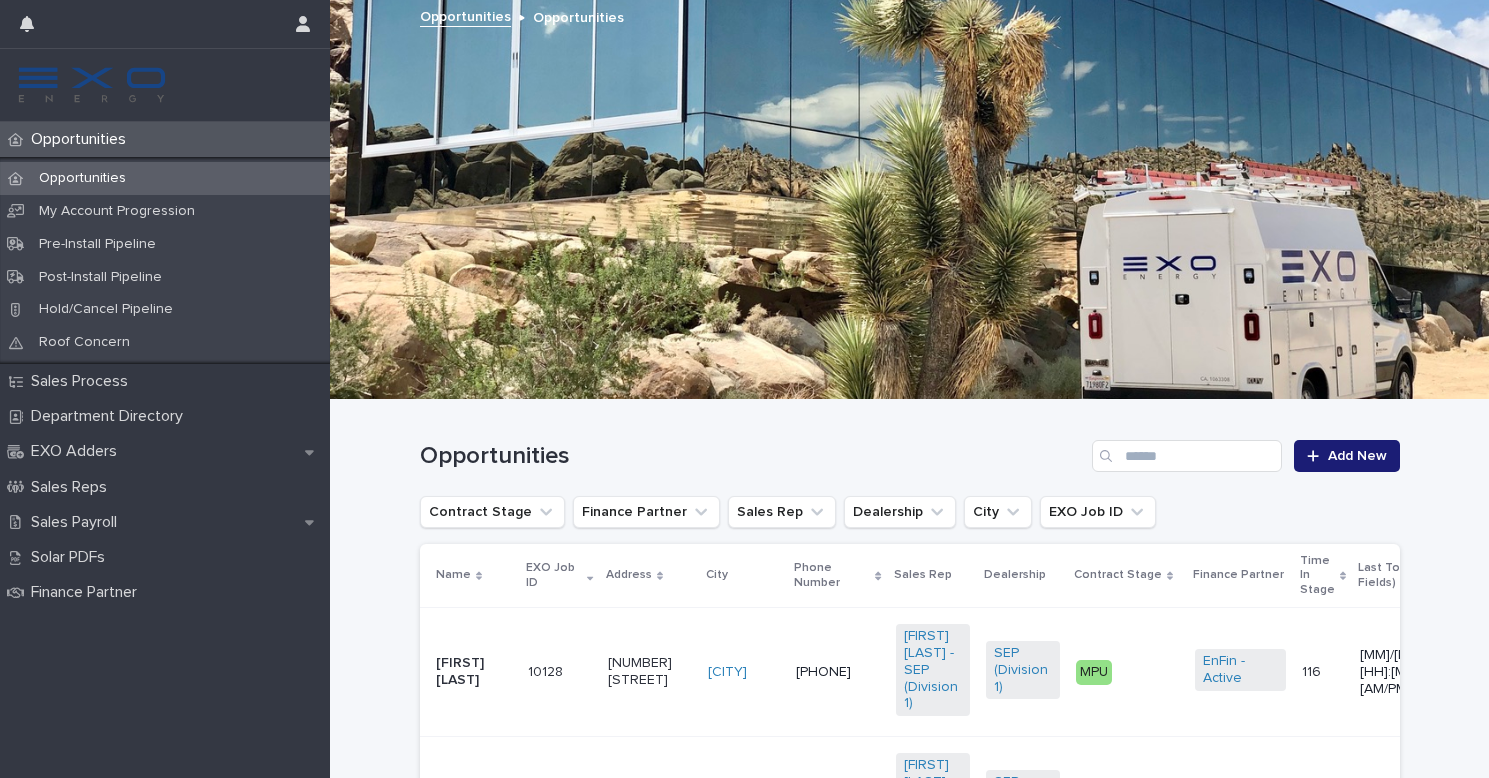 click on "[FIRST] [LAST]" at bounding box center (474, 672) 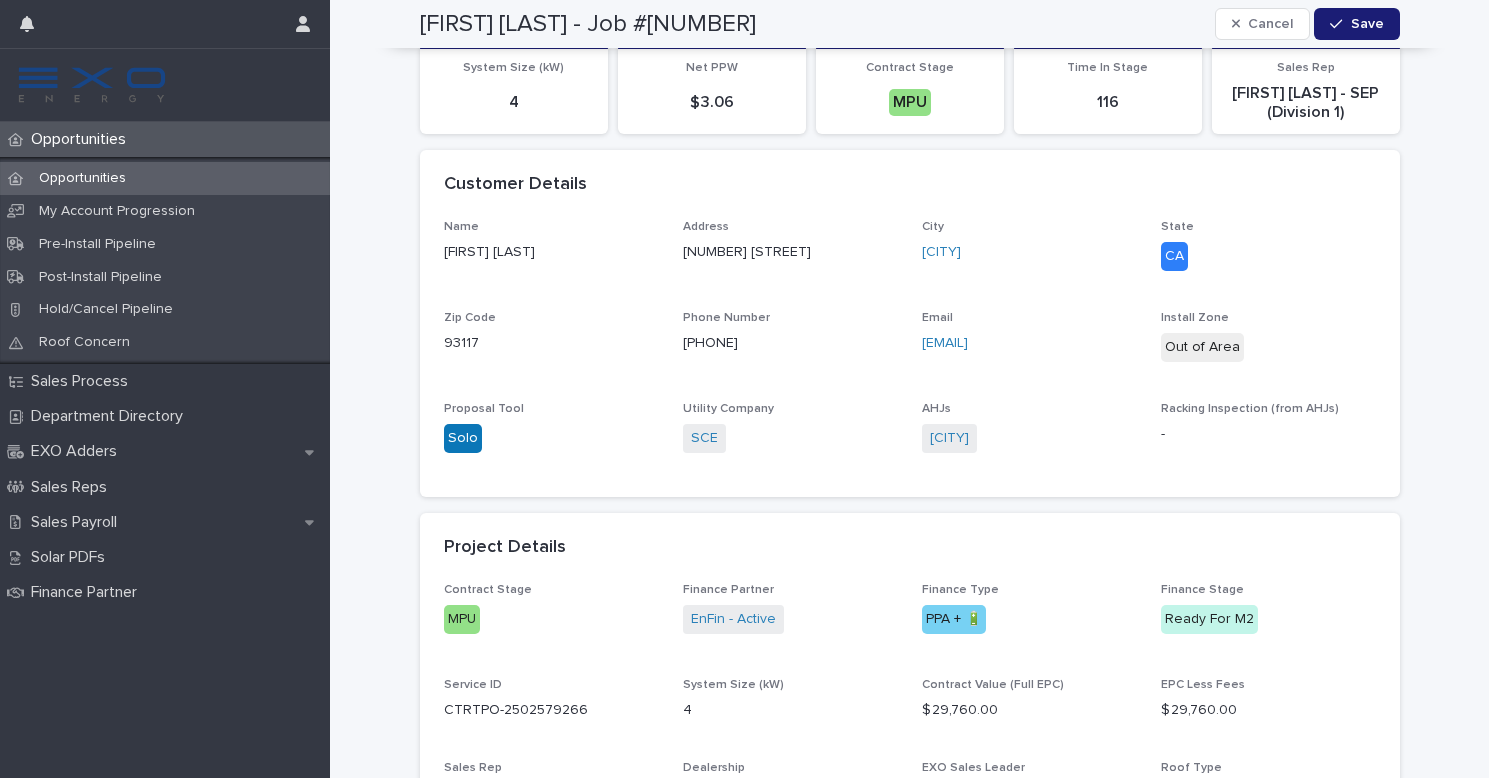 scroll, scrollTop: 573, scrollLeft: 0, axis: vertical 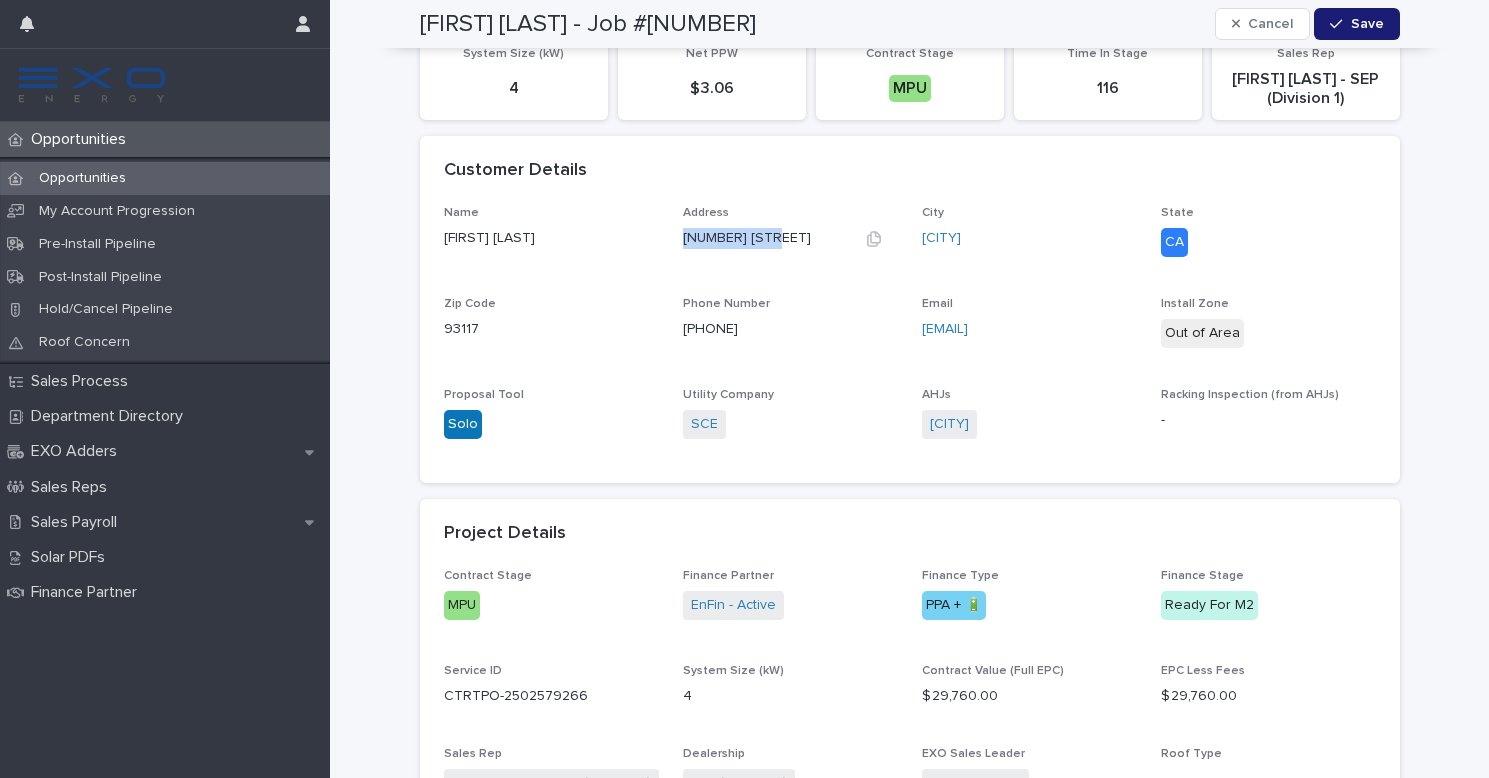 drag, startPoint x: 673, startPoint y: 228, endPoint x: 771, endPoint y: 234, distance: 98.1835 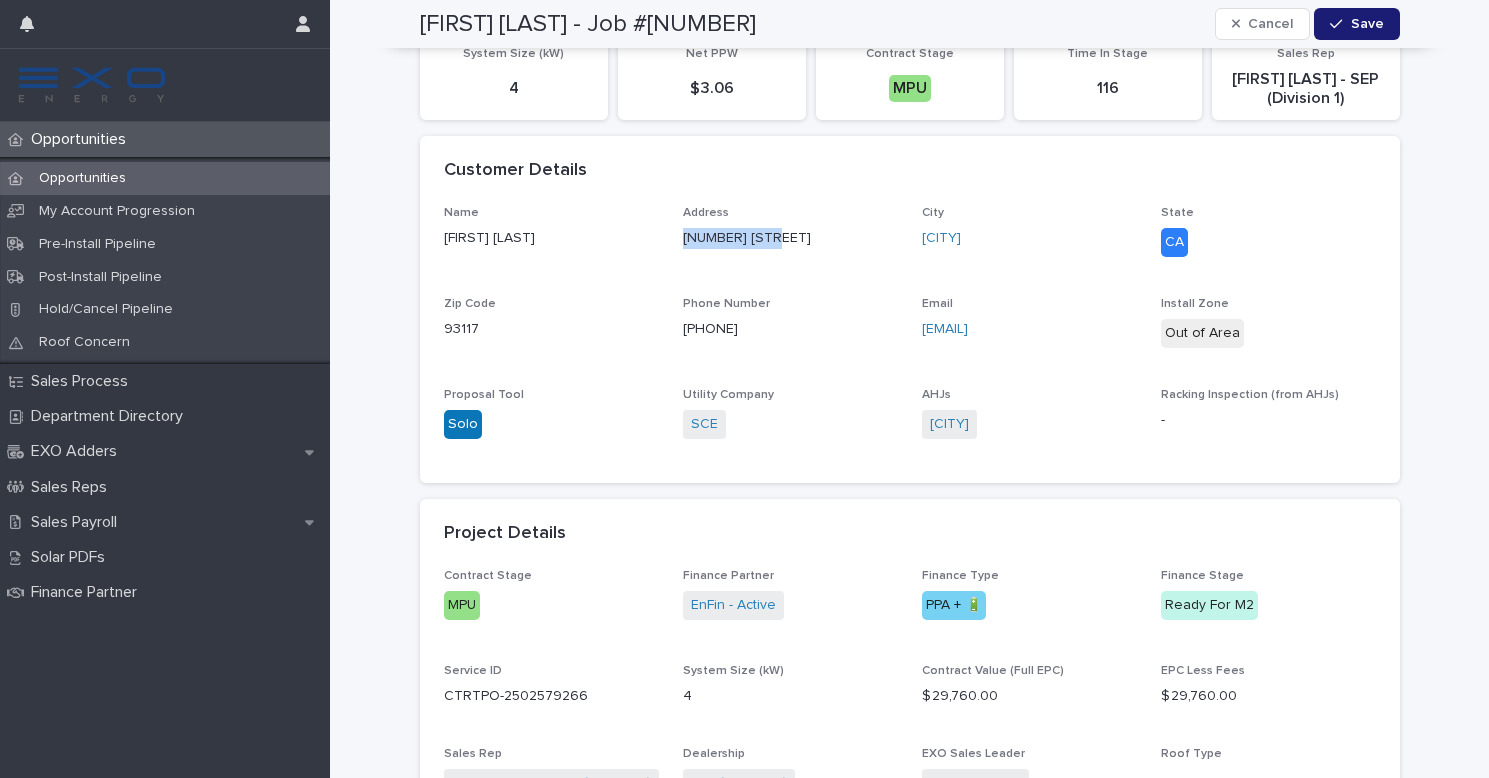 copy on "[NUMBER] [STREET]" 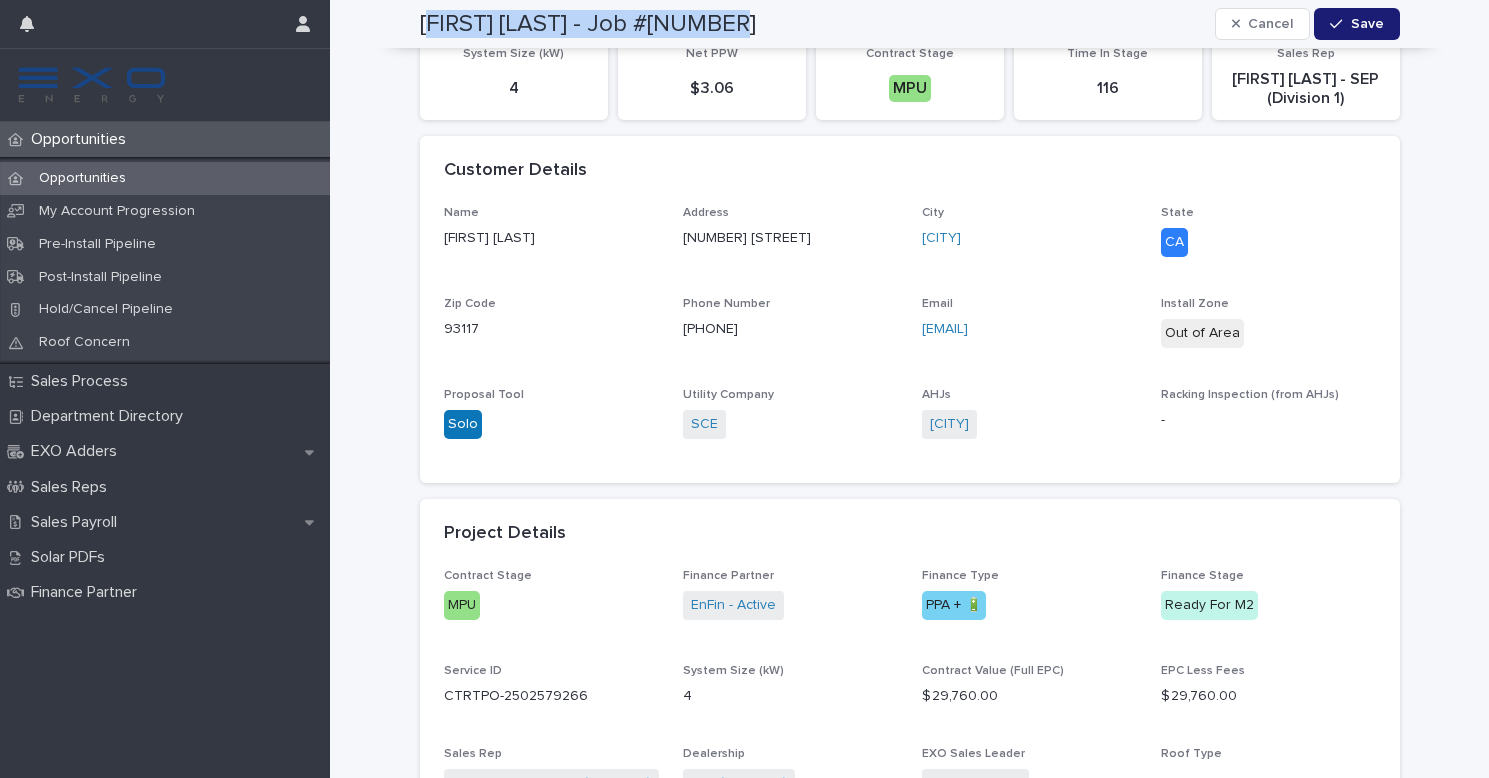 drag, startPoint x: 426, startPoint y: 27, endPoint x: 494, endPoint y: 49, distance: 71.470276 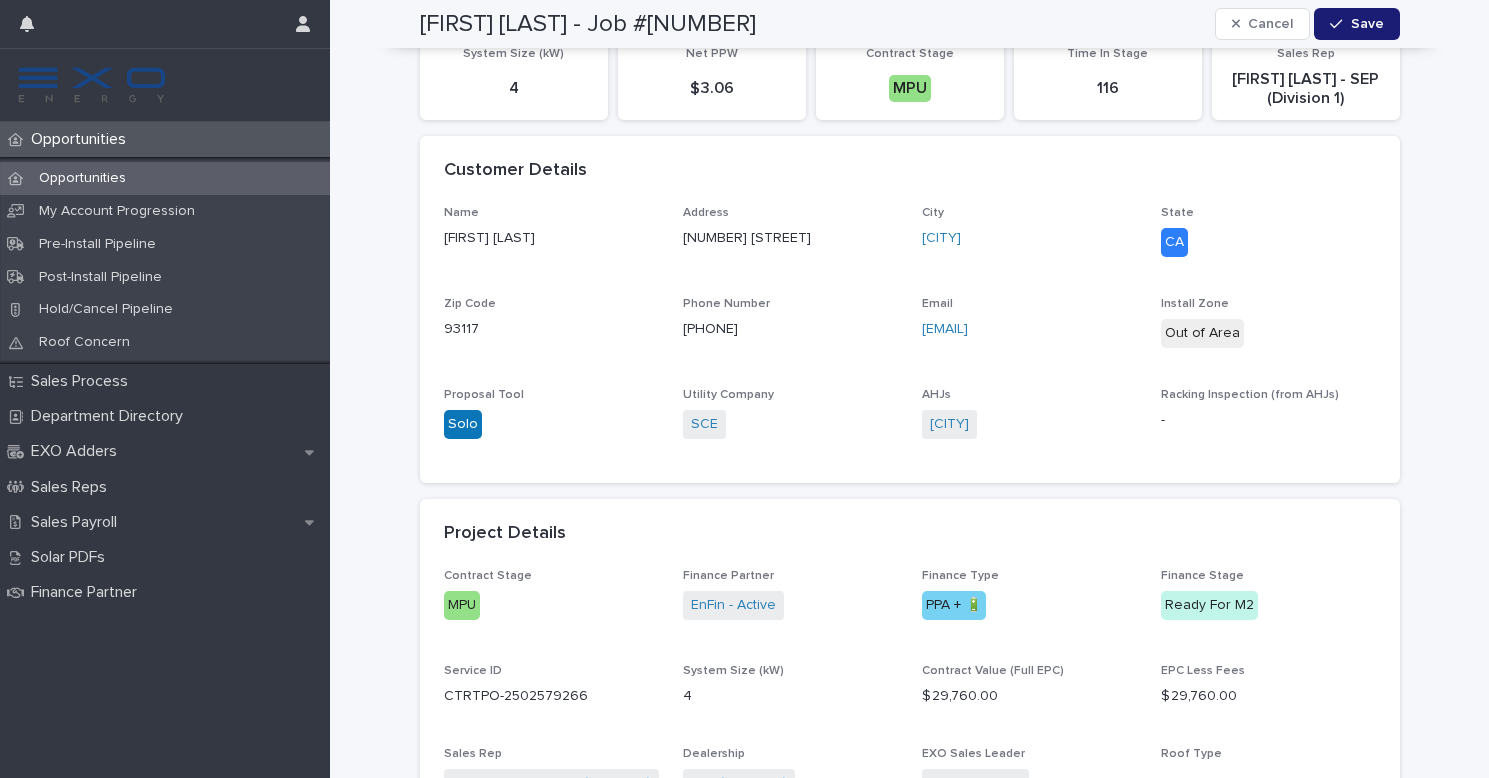 click on "Jillian Critelli - Job #10128 Cancel Save" at bounding box center (910, 24) 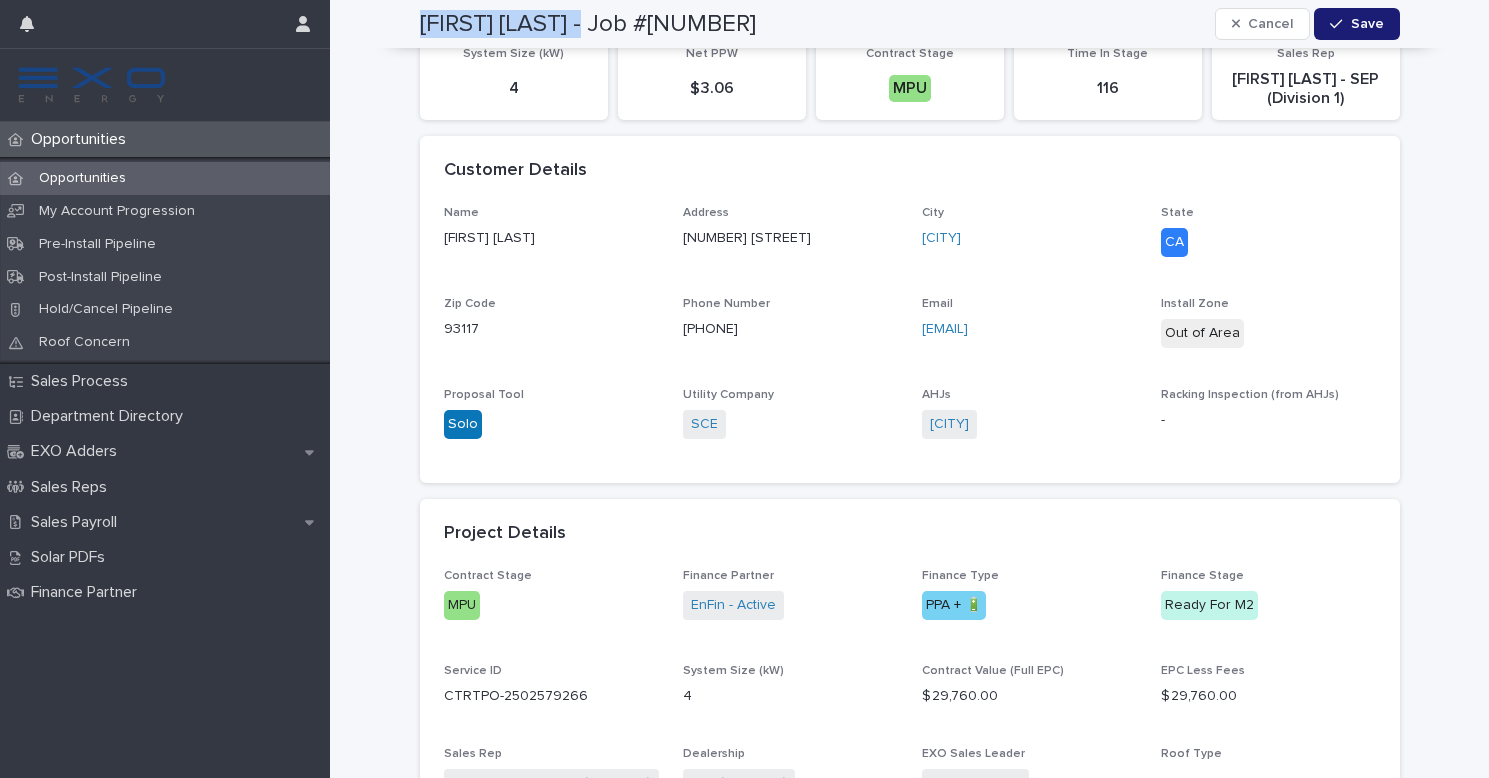 drag, startPoint x: 413, startPoint y: 20, endPoint x: 551, endPoint y: 26, distance: 138.13037 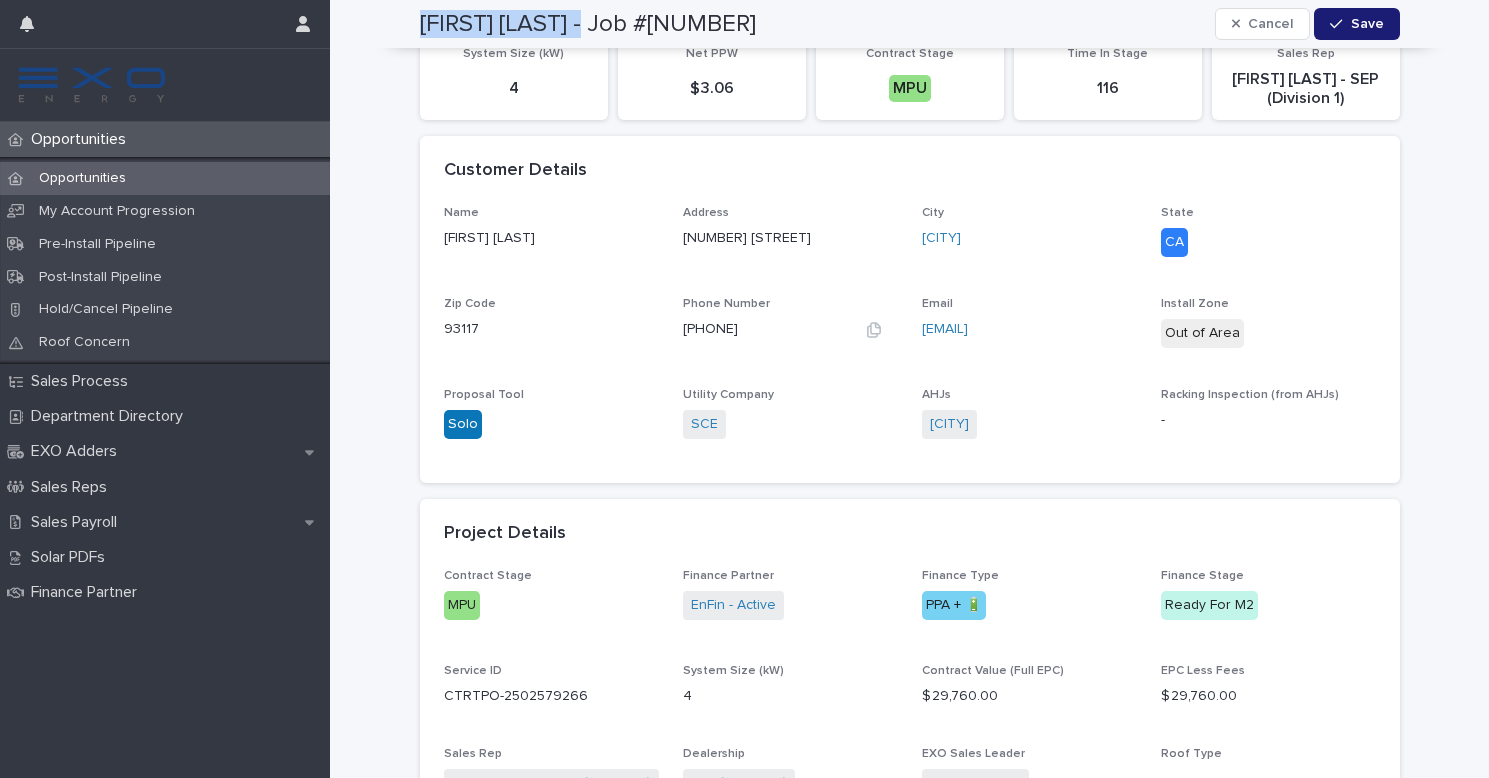 drag, startPoint x: 667, startPoint y: 320, endPoint x: 798, endPoint y: 320, distance: 131 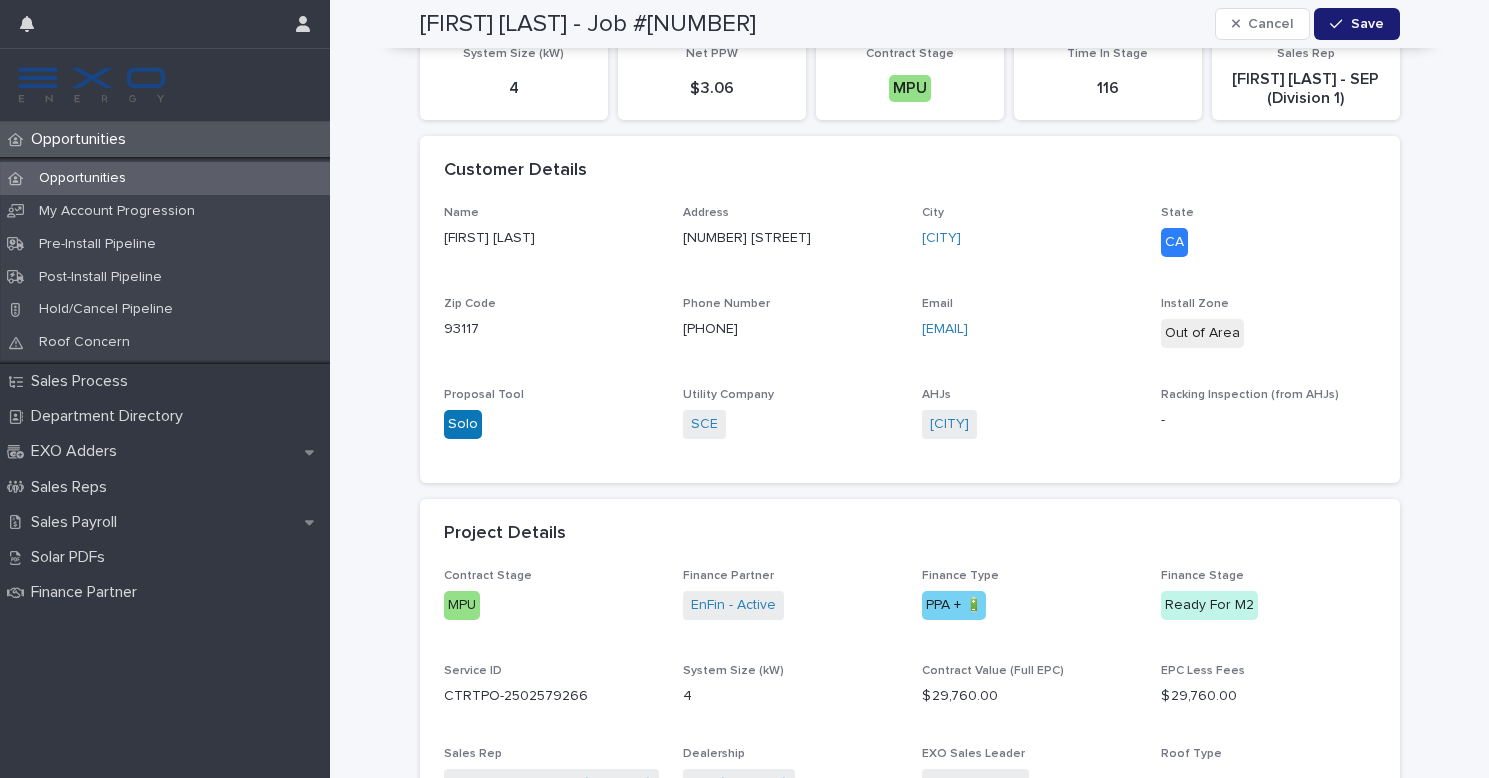 drag, startPoint x: 787, startPoint y: 317, endPoint x: 681, endPoint y: 326, distance: 106.381386 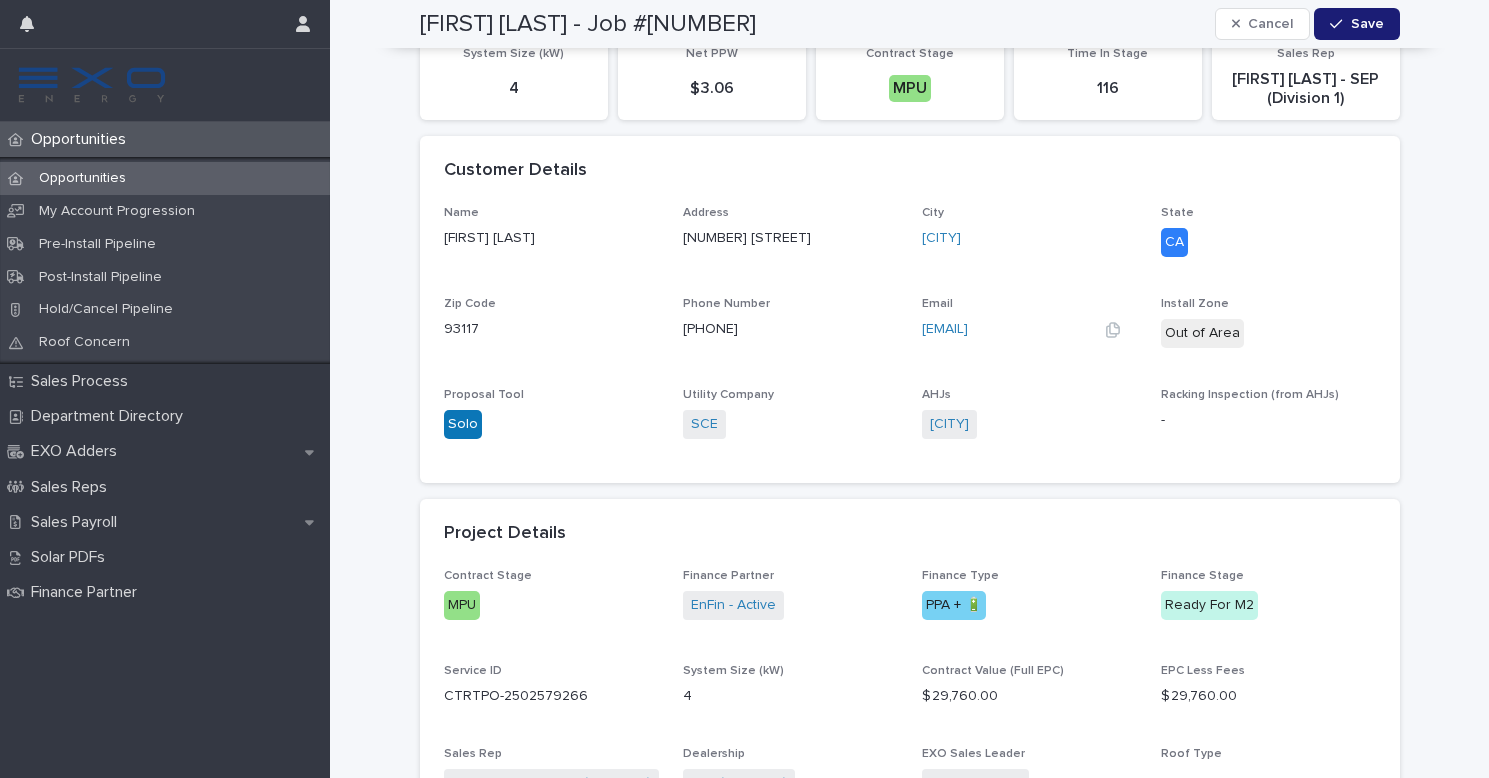 drag, startPoint x: 903, startPoint y: 320, endPoint x: 998, endPoint y: 321, distance: 95.005264 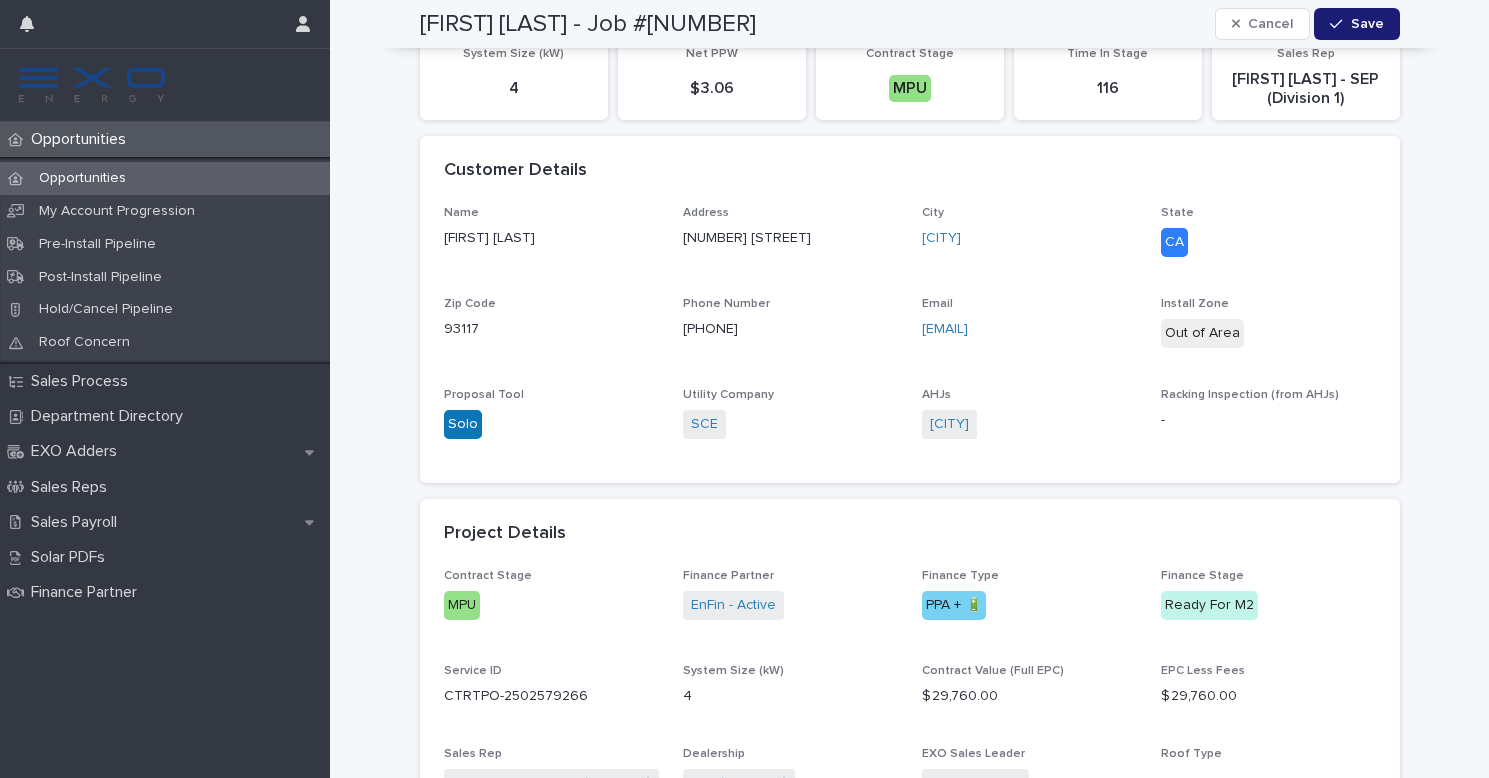 click on "Name Jillian Critelli Address 631 Colfax Ct City Santa Barbara   State CA Zip Code 93117 Phone Number  (818) 426-7755 Email jillianmamey@gmail.com Install Zone Out of Area Proposal Tool Solo Utility Company  SCE   AHJs Goleta City    Racking Inspection (from AHJs) -" at bounding box center (910, 333) 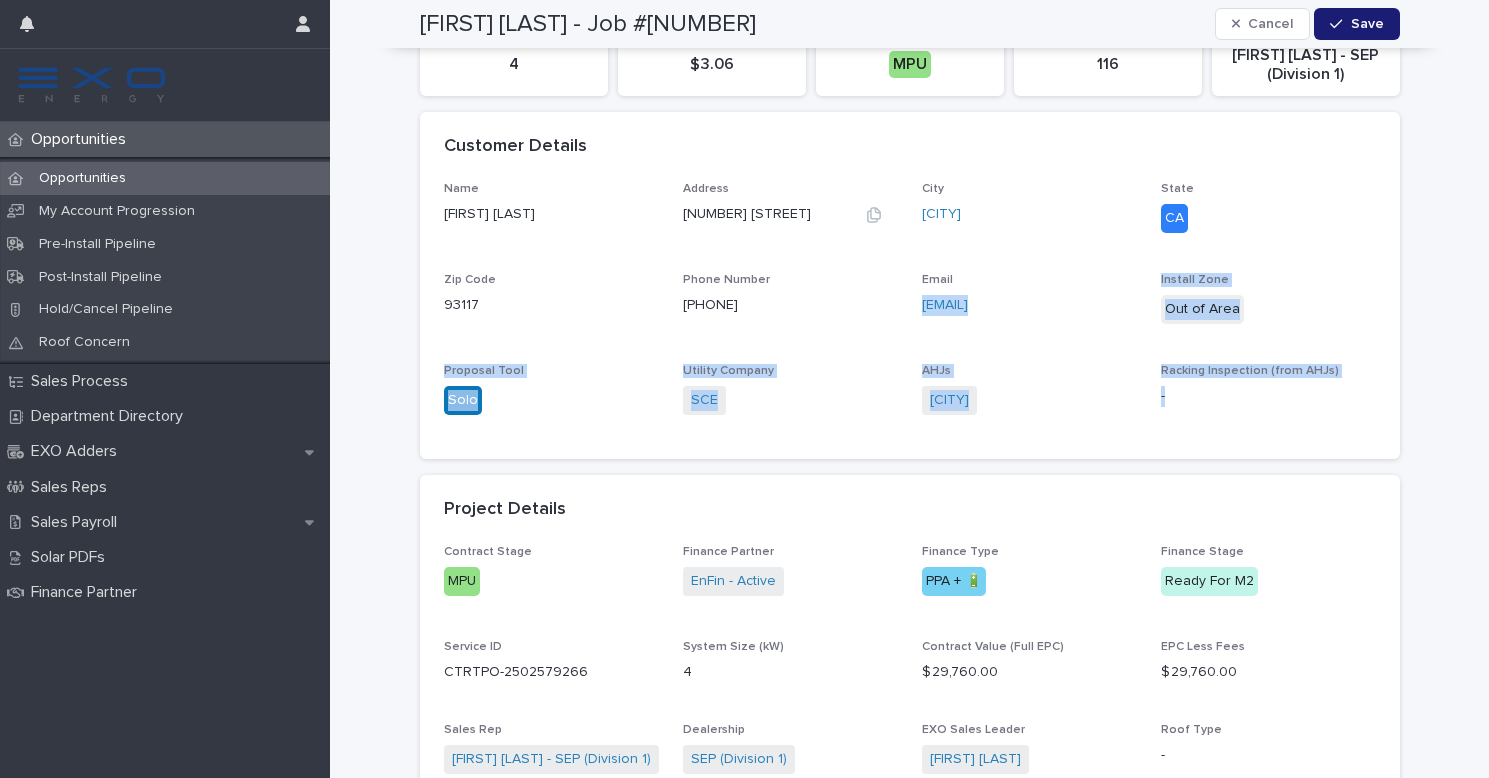 scroll, scrollTop: 536, scrollLeft: 0, axis: vertical 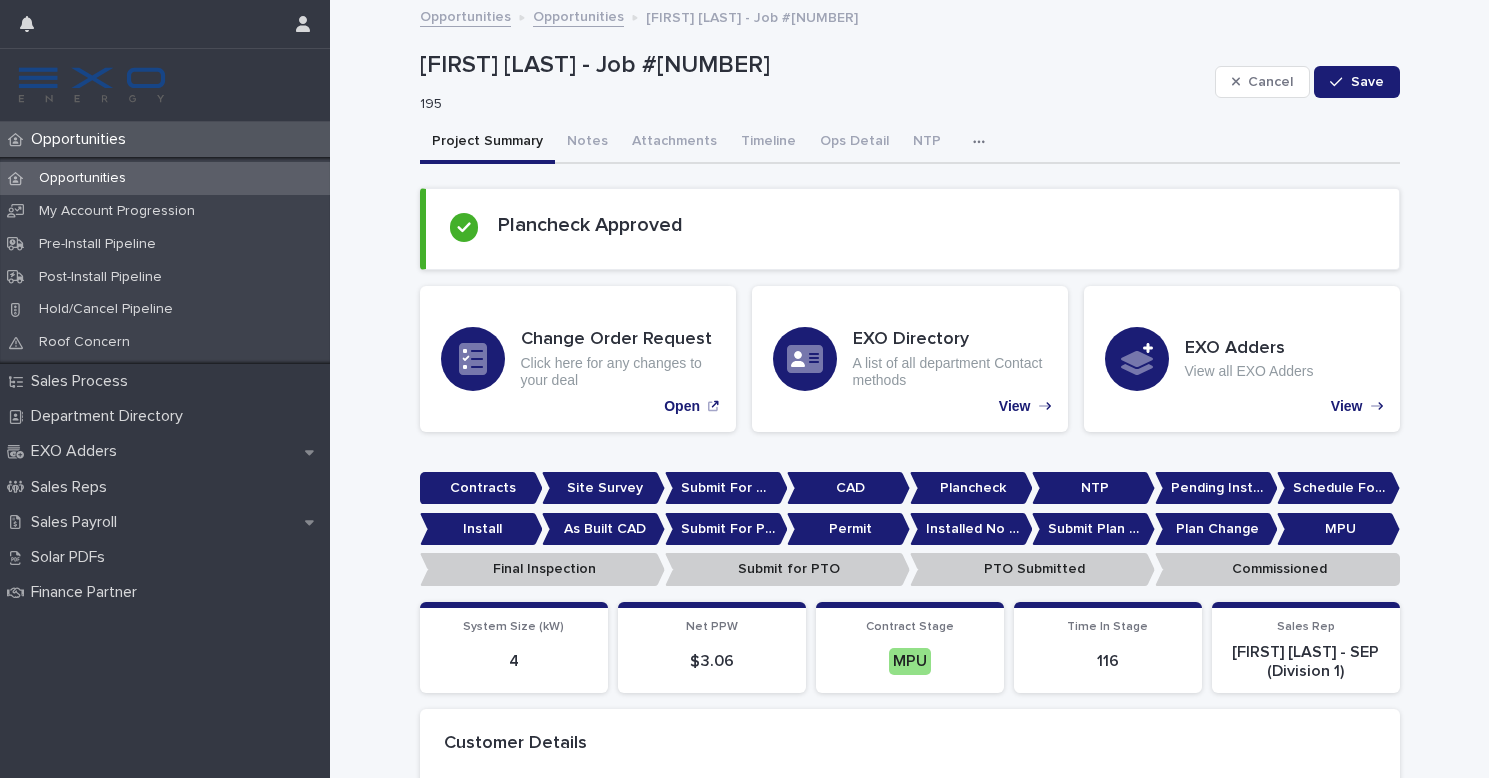 click 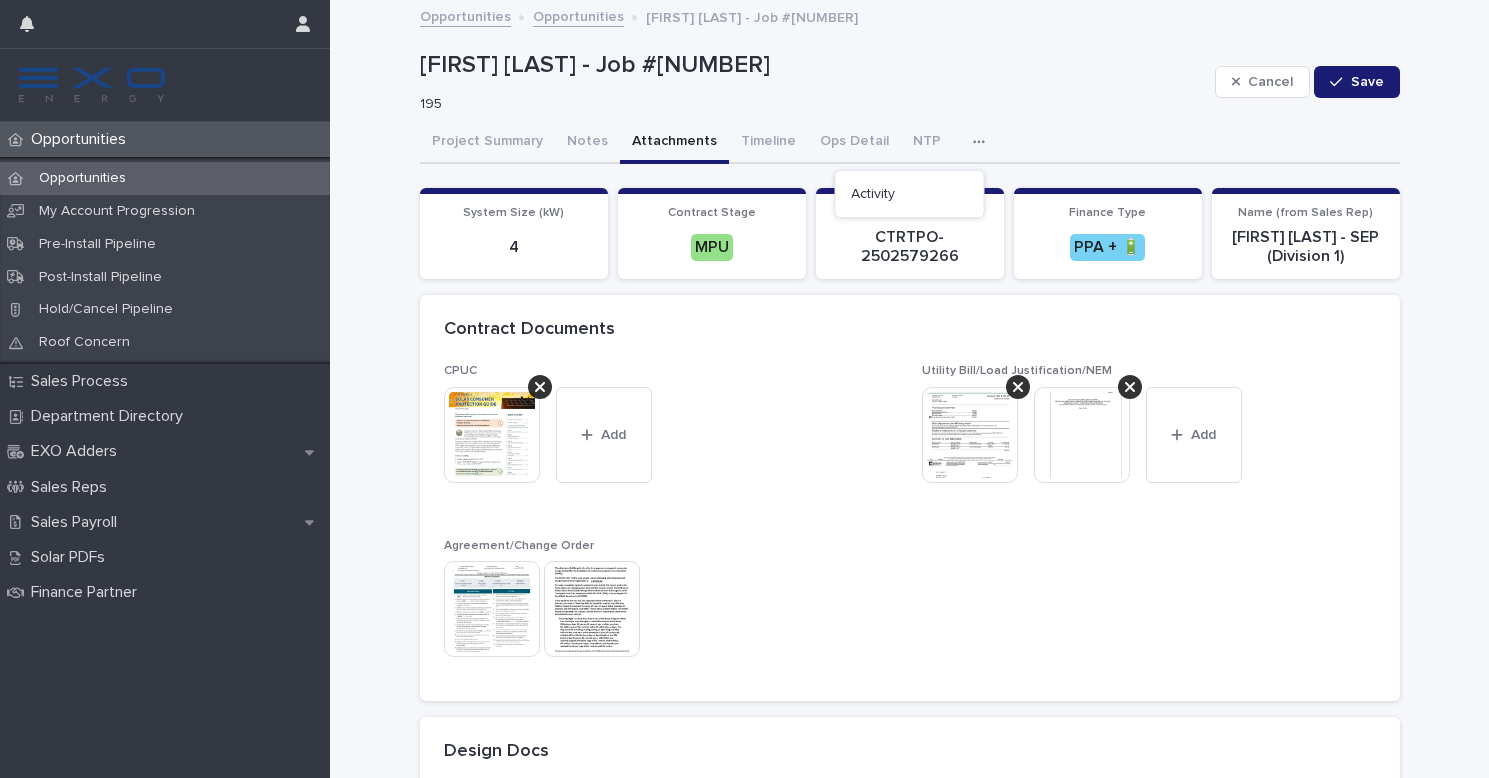 click on "Attachments" at bounding box center [674, 143] 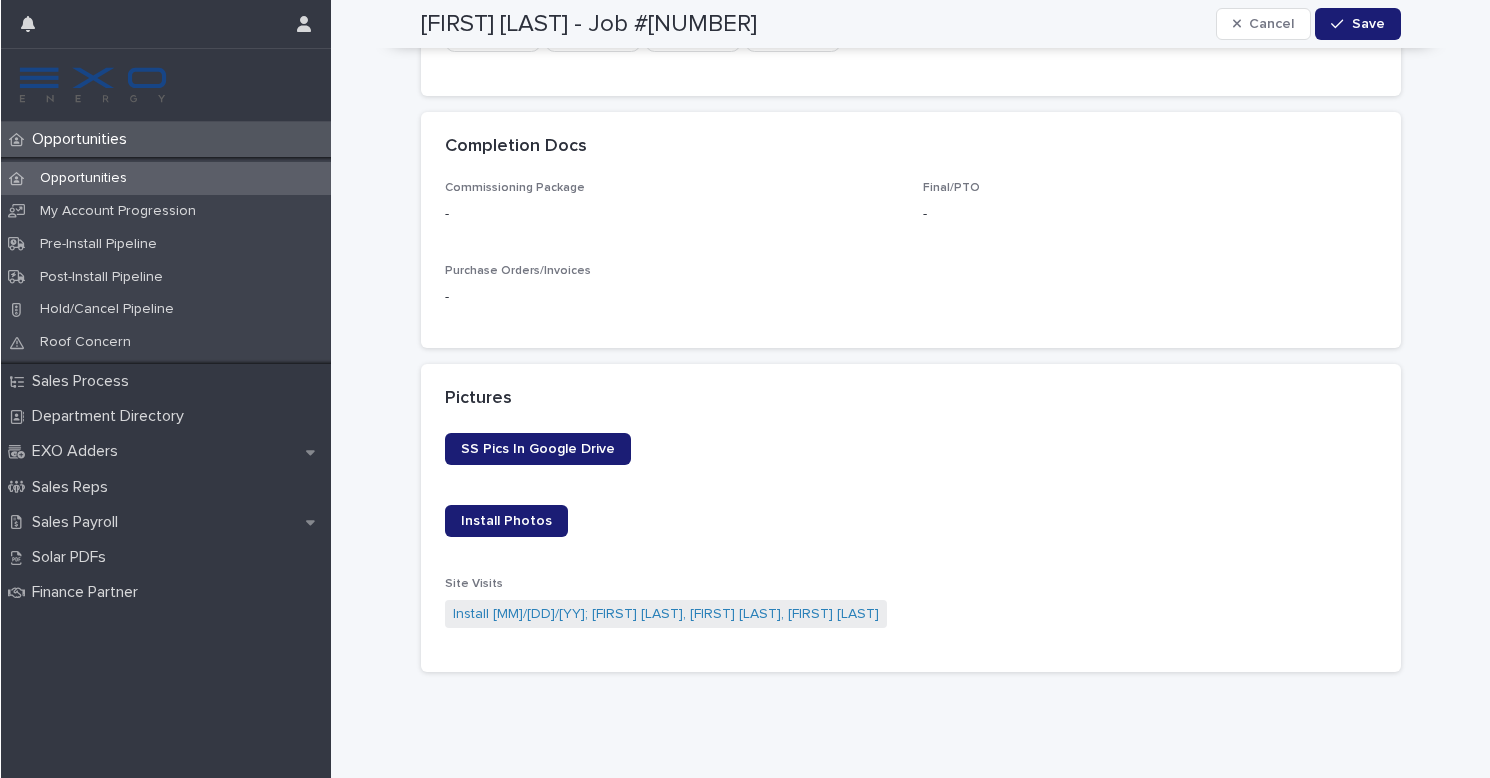 scroll, scrollTop: 1281, scrollLeft: 0, axis: vertical 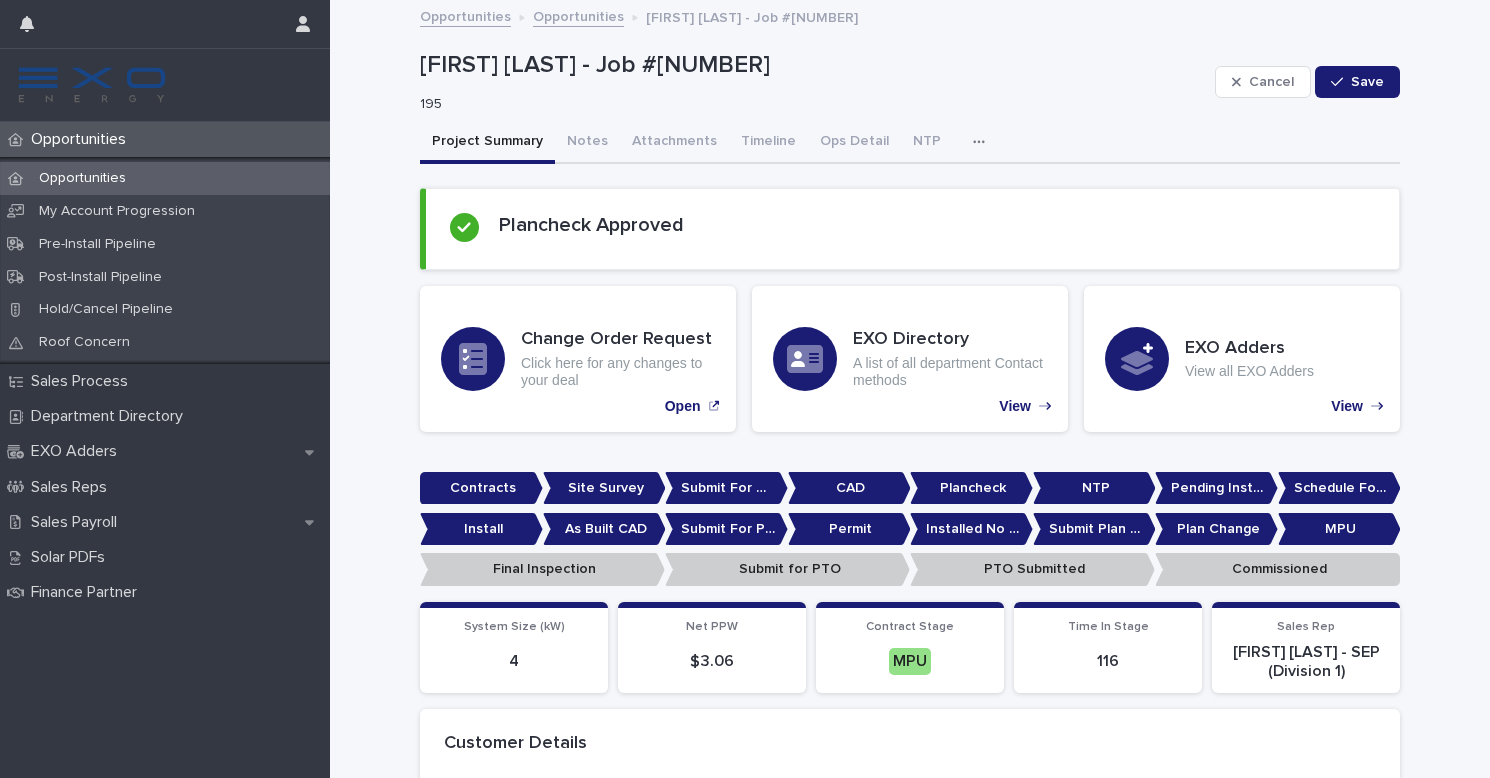 click on "Project Summary" at bounding box center [487, 143] 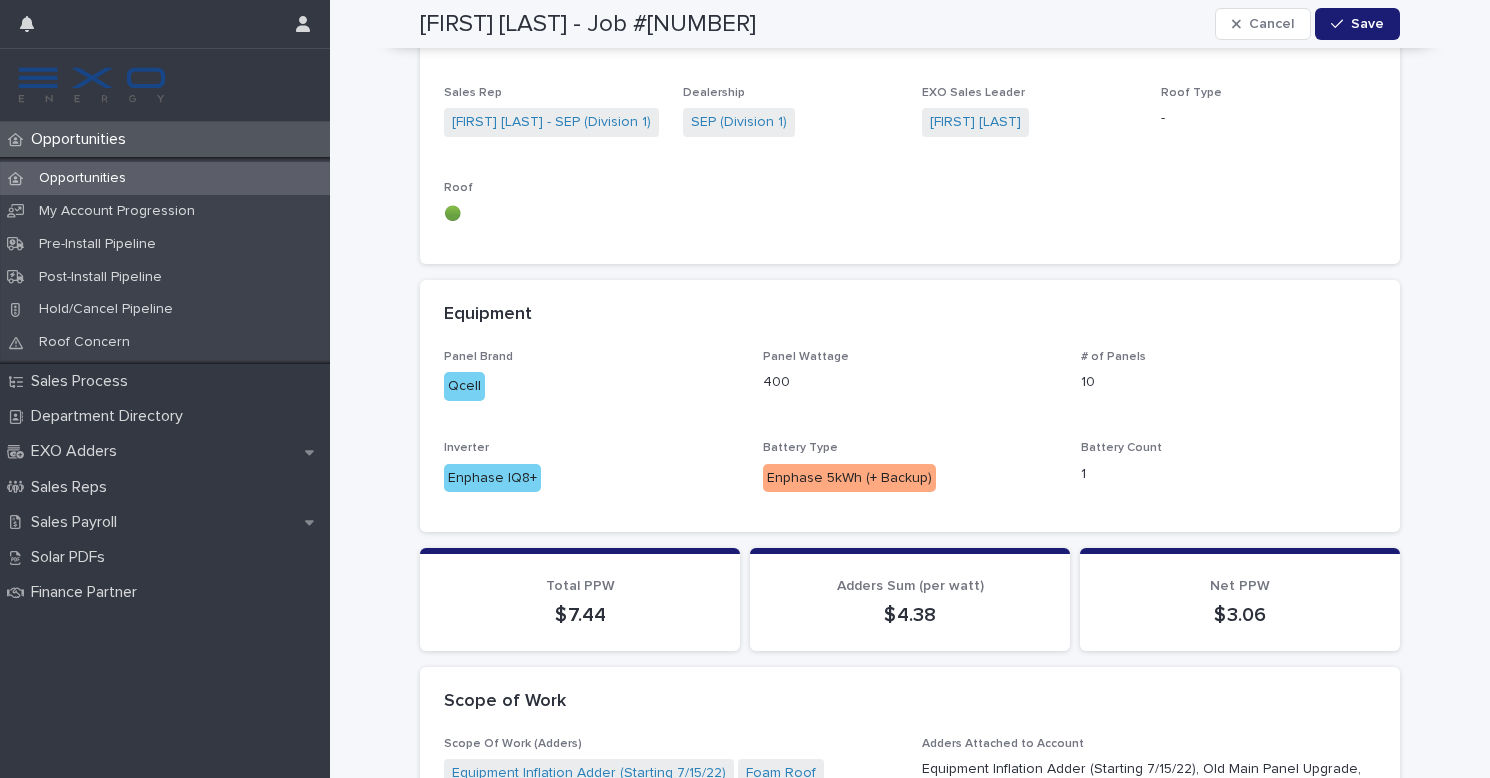 scroll, scrollTop: 1242, scrollLeft: 0, axis: vertical 